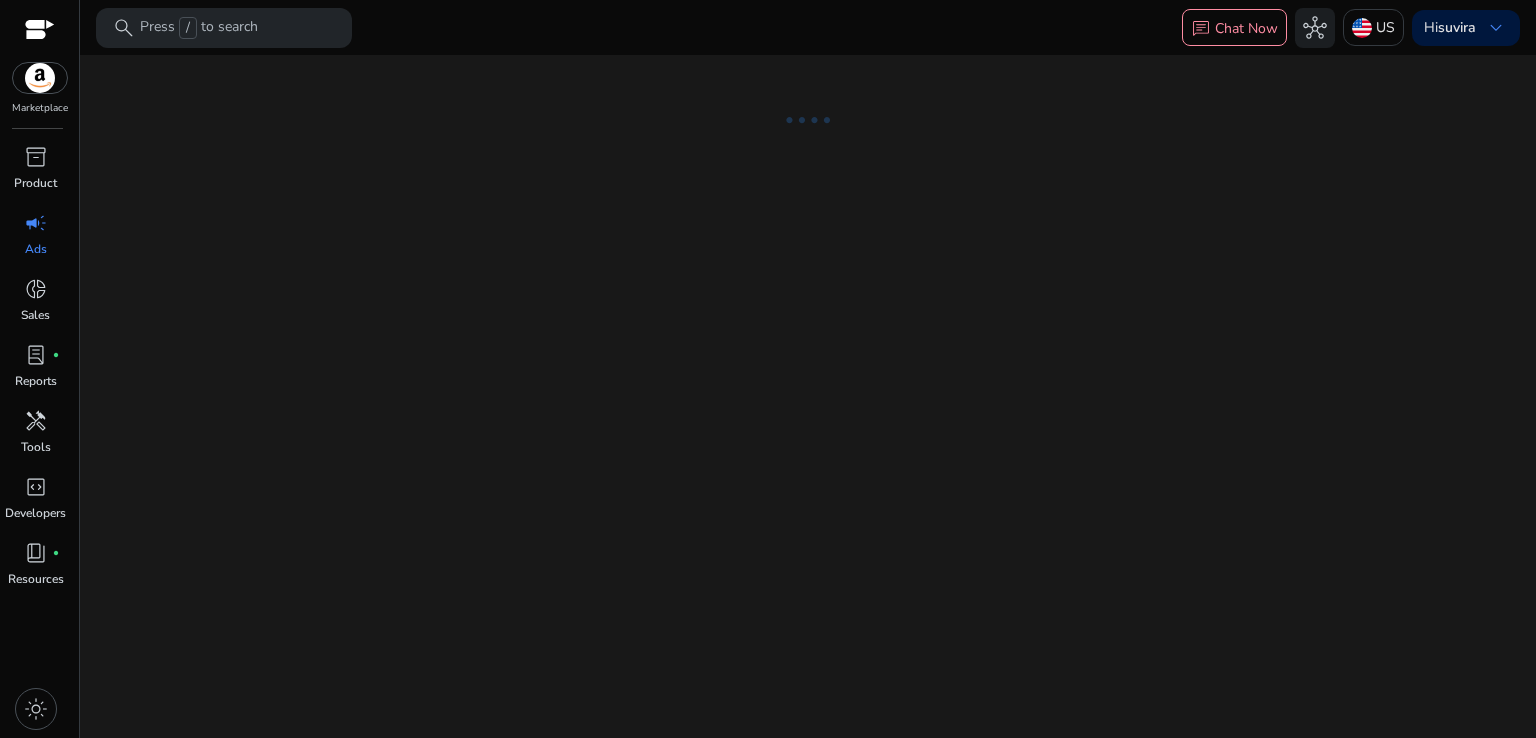 scroll, scrollTop: 0, scrollLeft: 0, axis: both 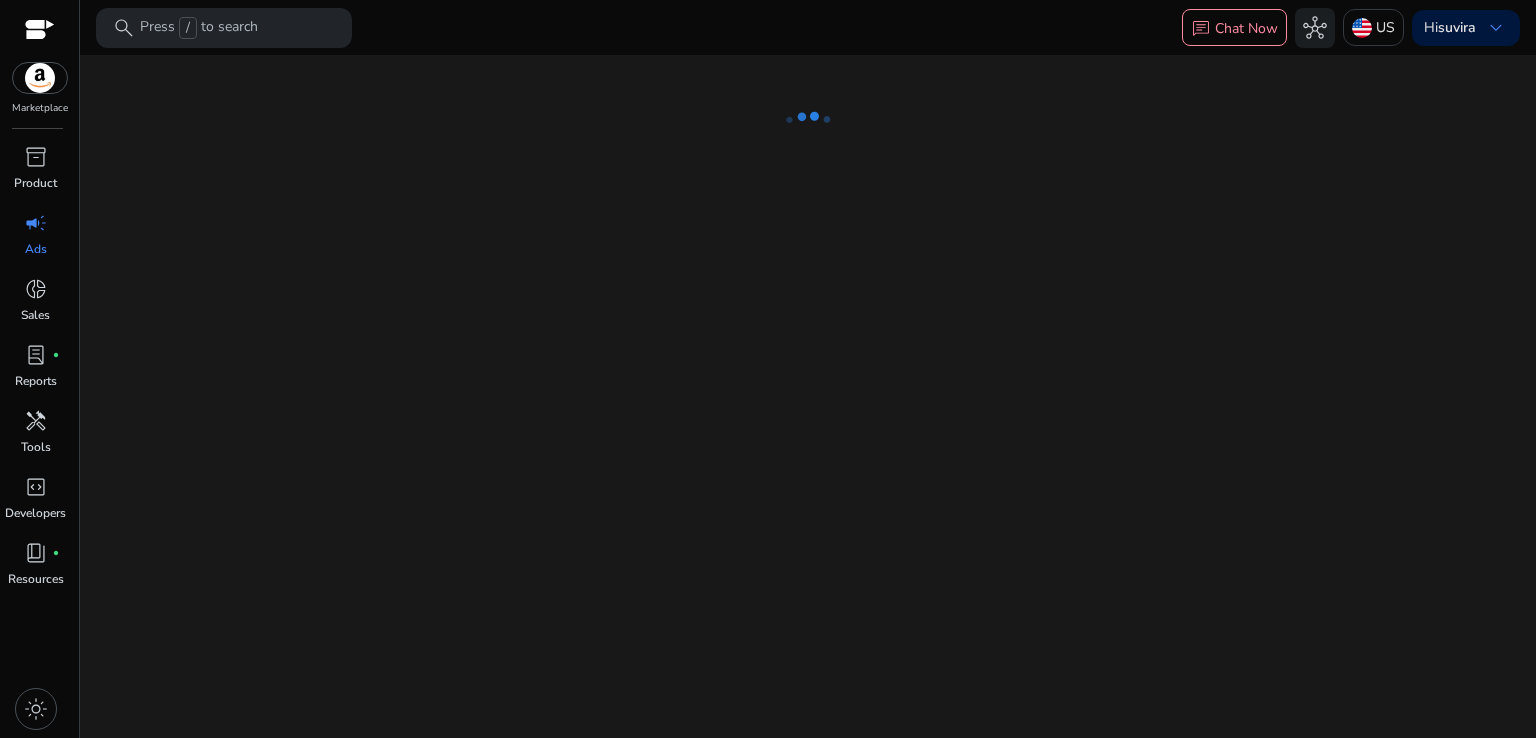 click on "search   Press  /  to search   chat  Chat Now  hub  US  Hi  [NAME]  keyboard_arrow_down  We are getting things ready for you..." 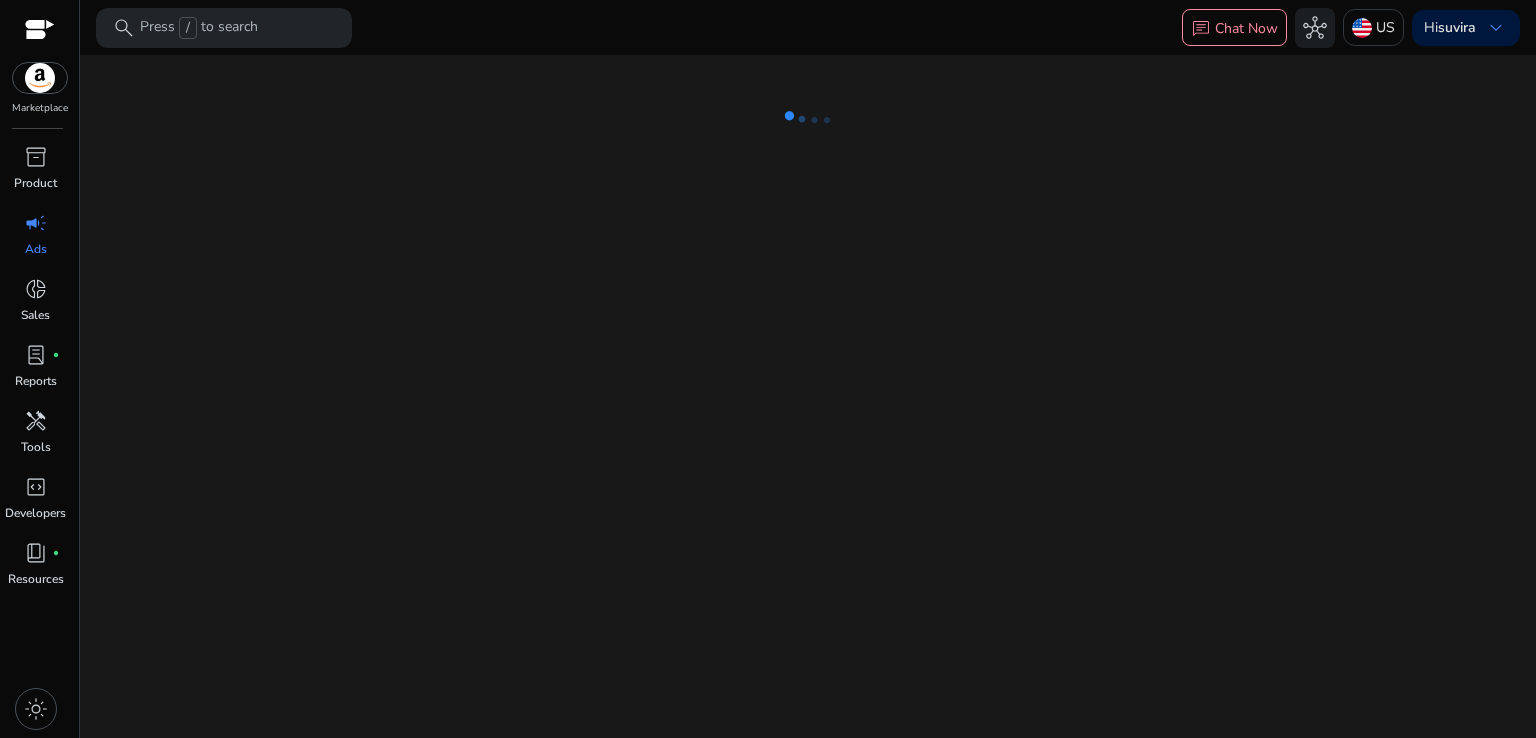 click at bounding box center (40, 78) 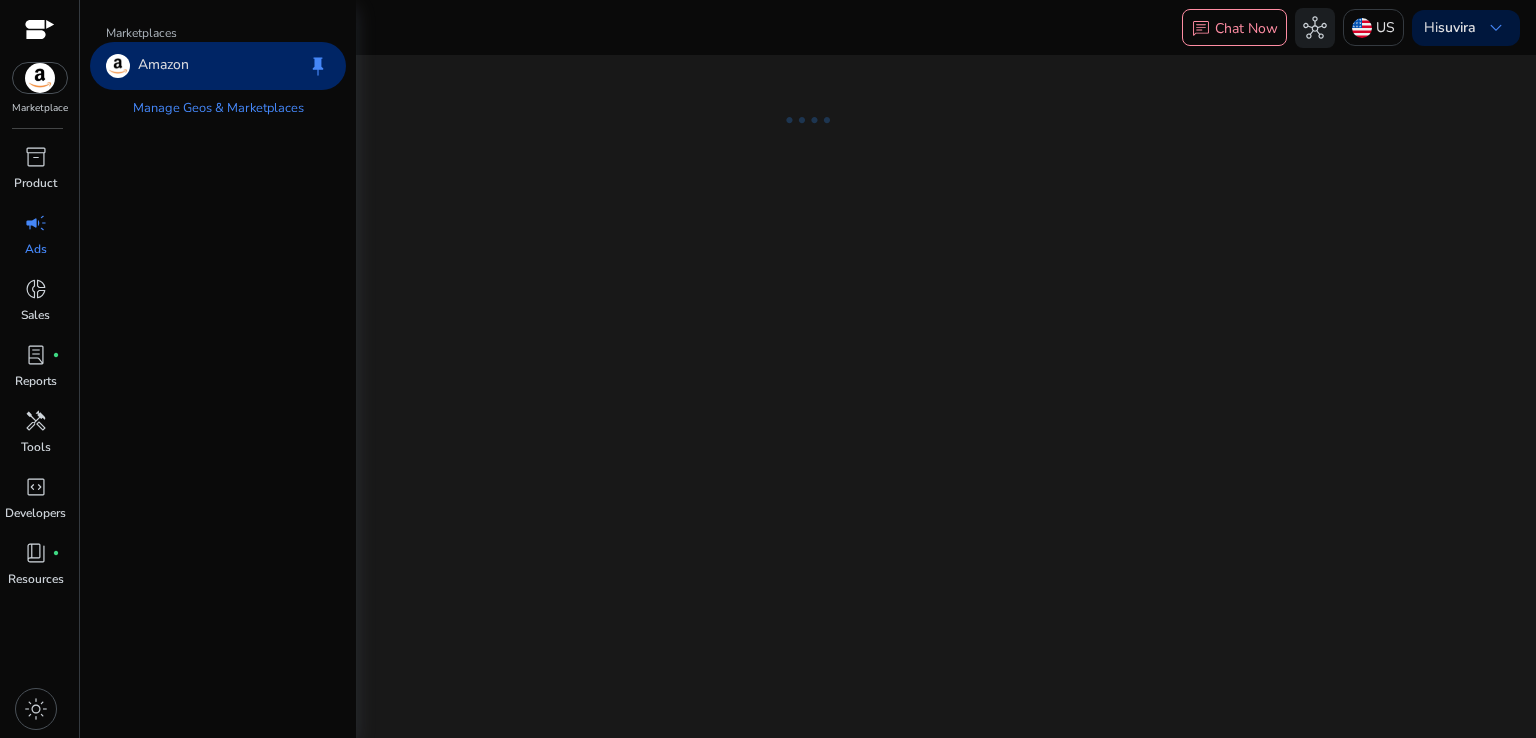 click on "Marketplaces  Amazon   keep  Manage Geos & Marketplaces" at bounding box center (218, 369) 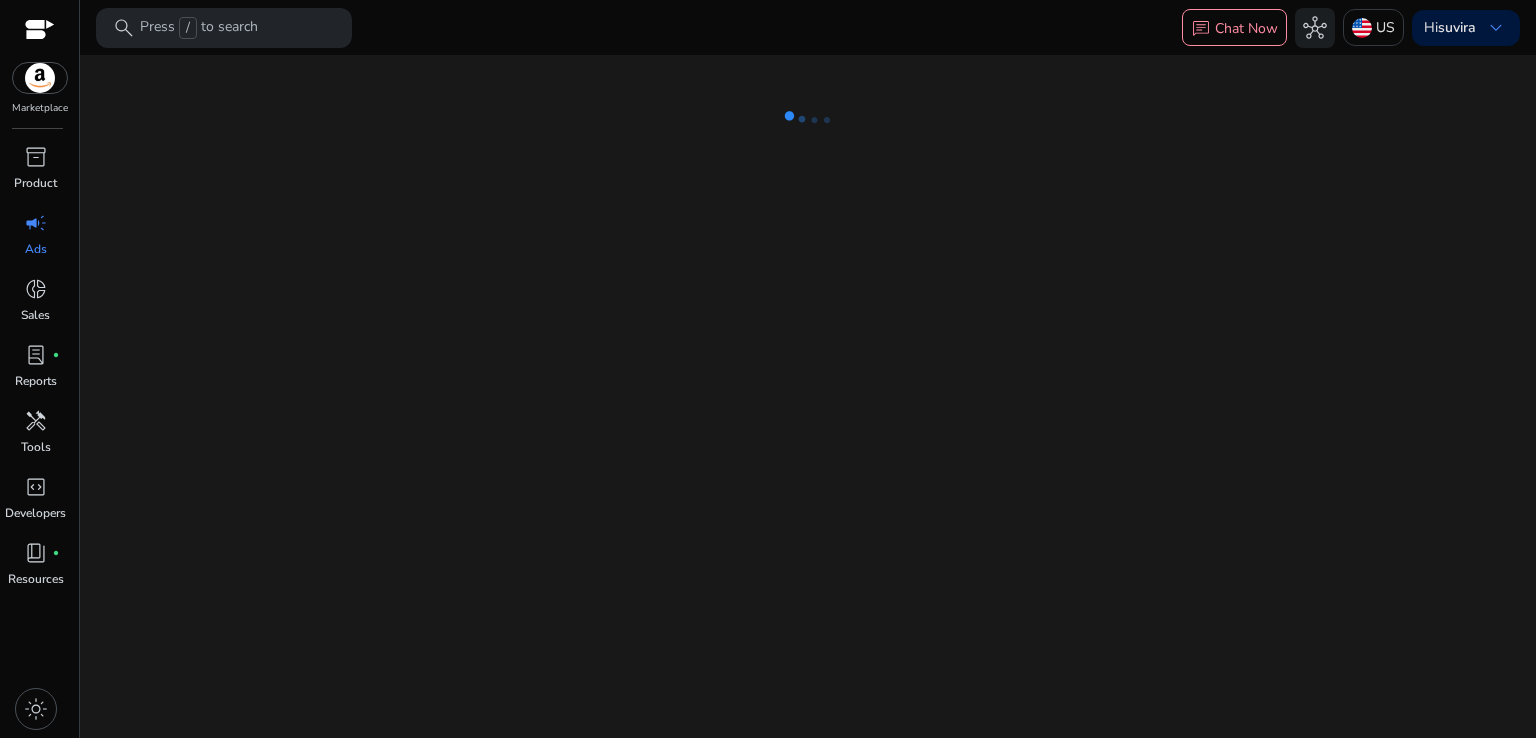click at bounding box center (40, 31) 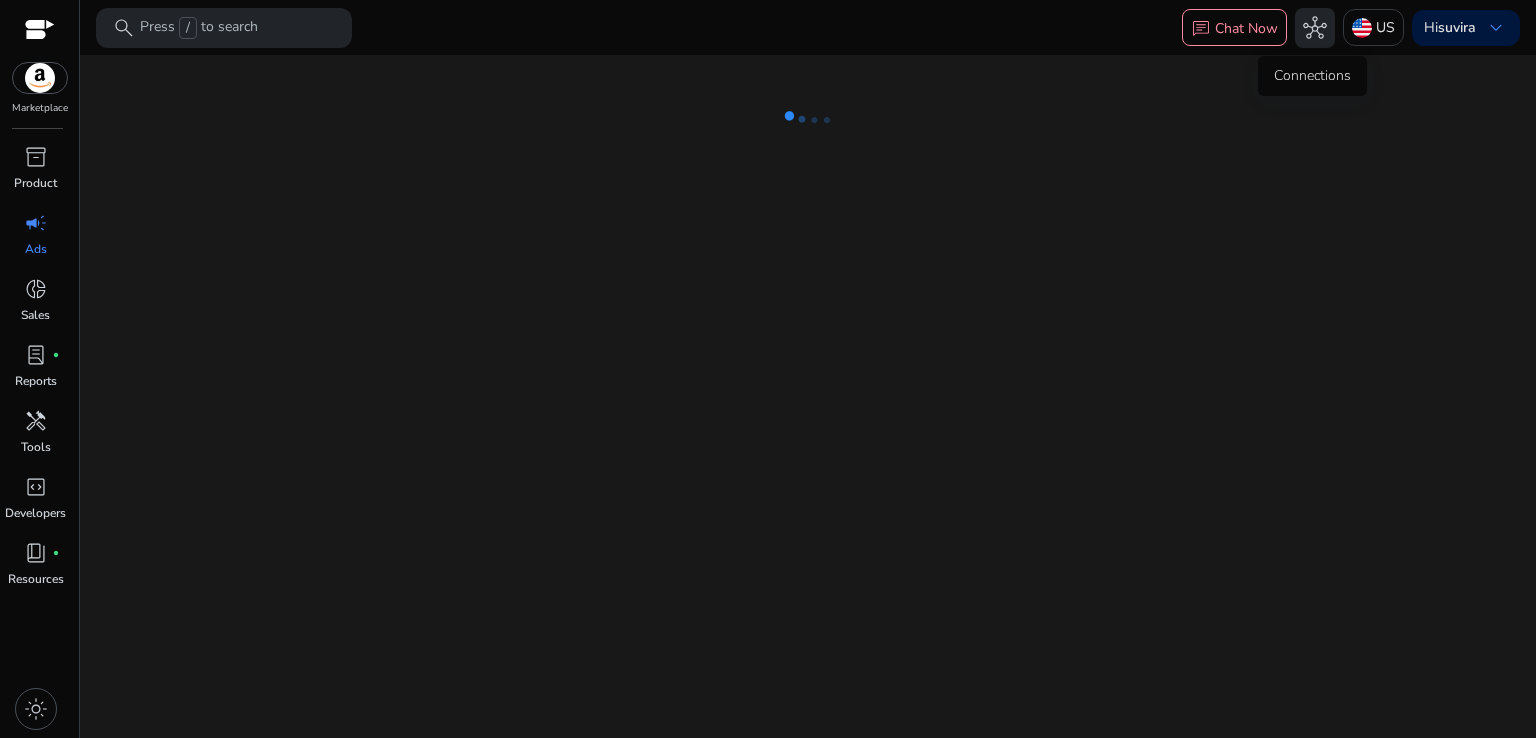 click on "hub" at bounding box center [1315, 28] 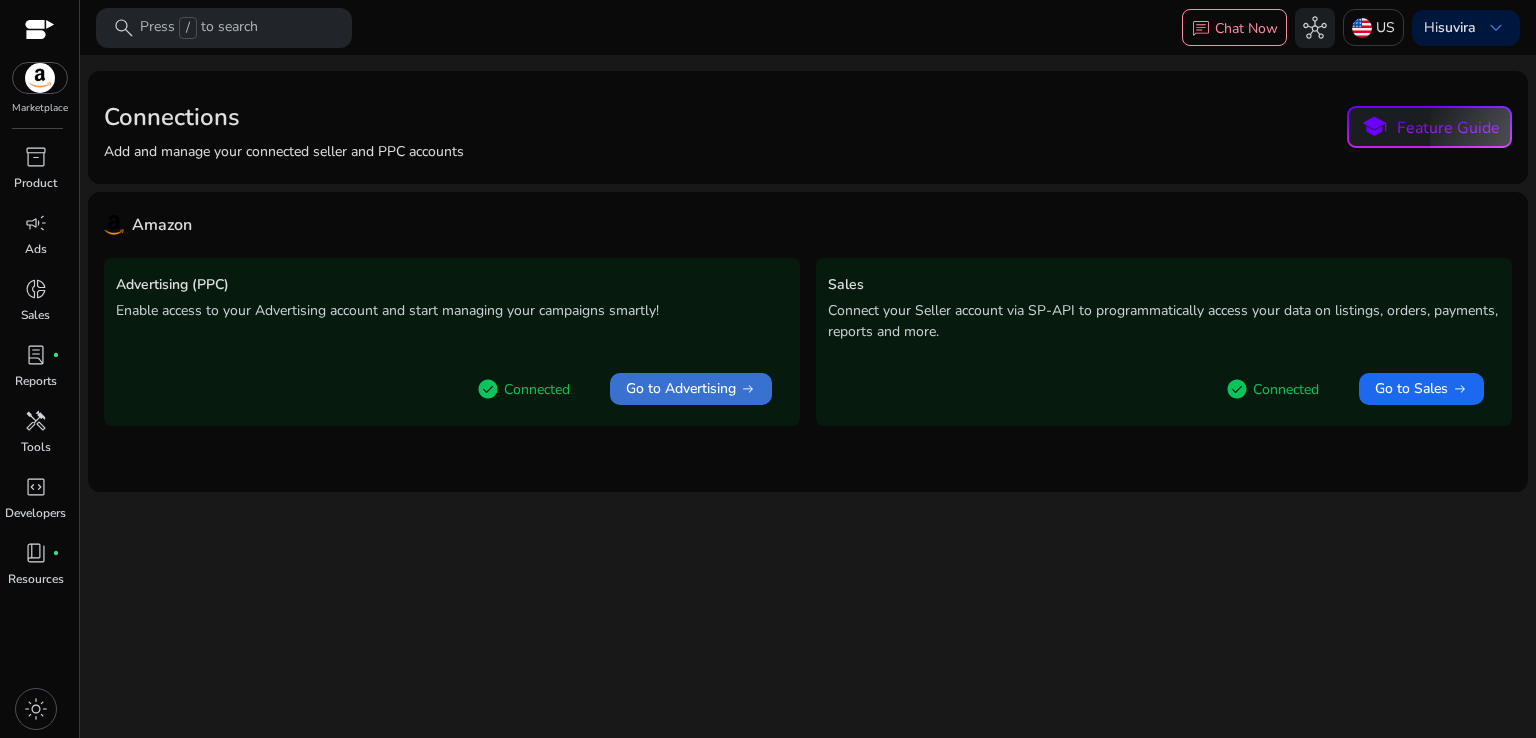 click 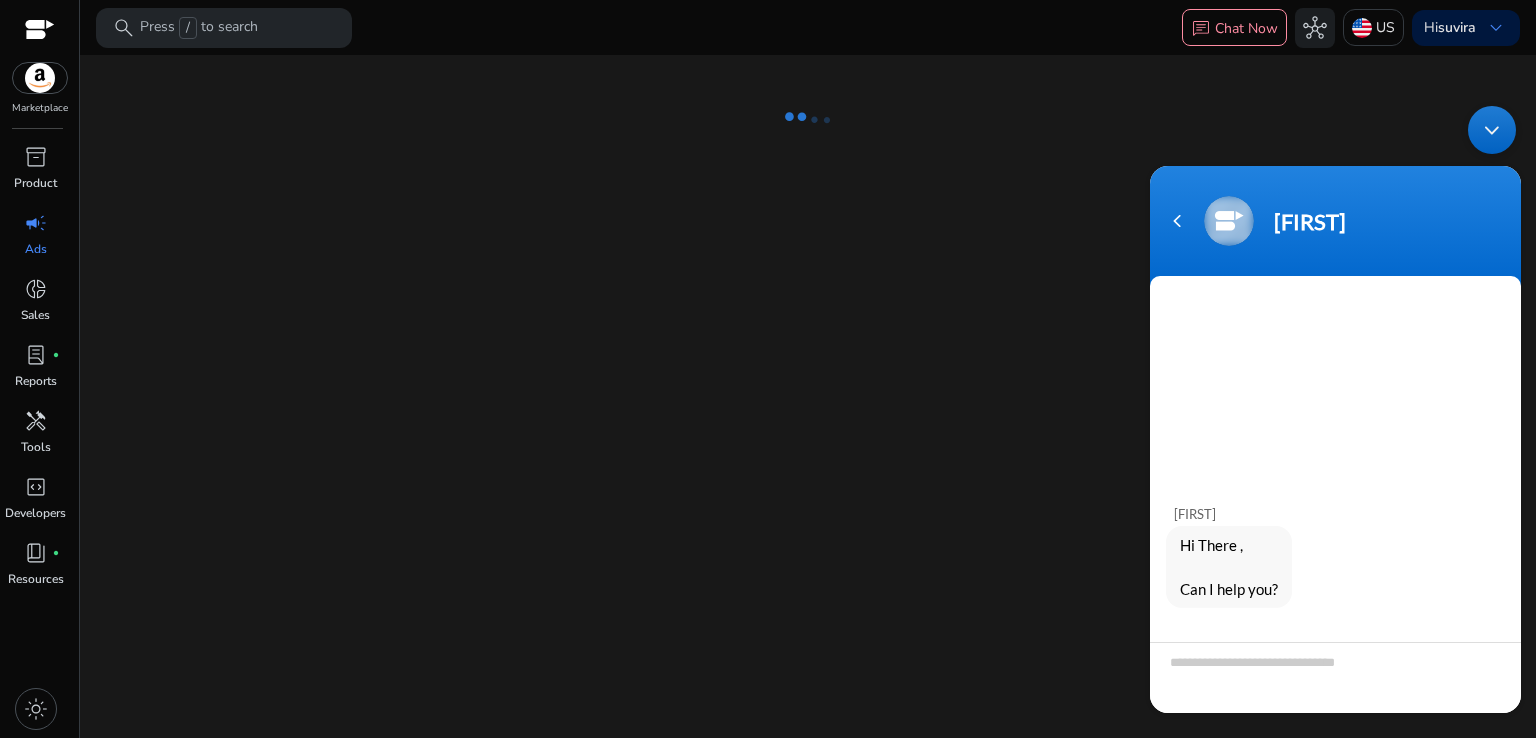 click on "We are getting things ready for you..." 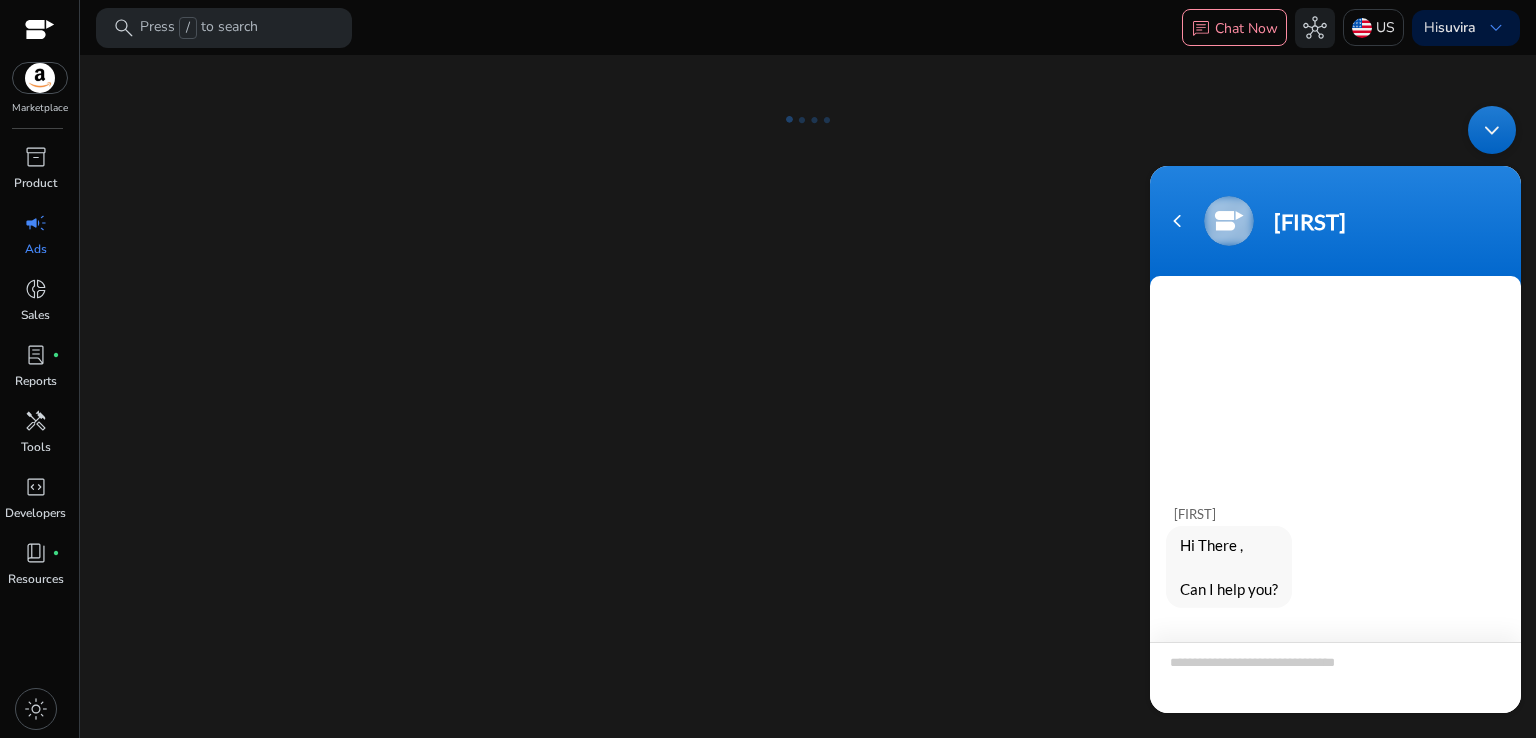 click at bounding box center (1335, 676) 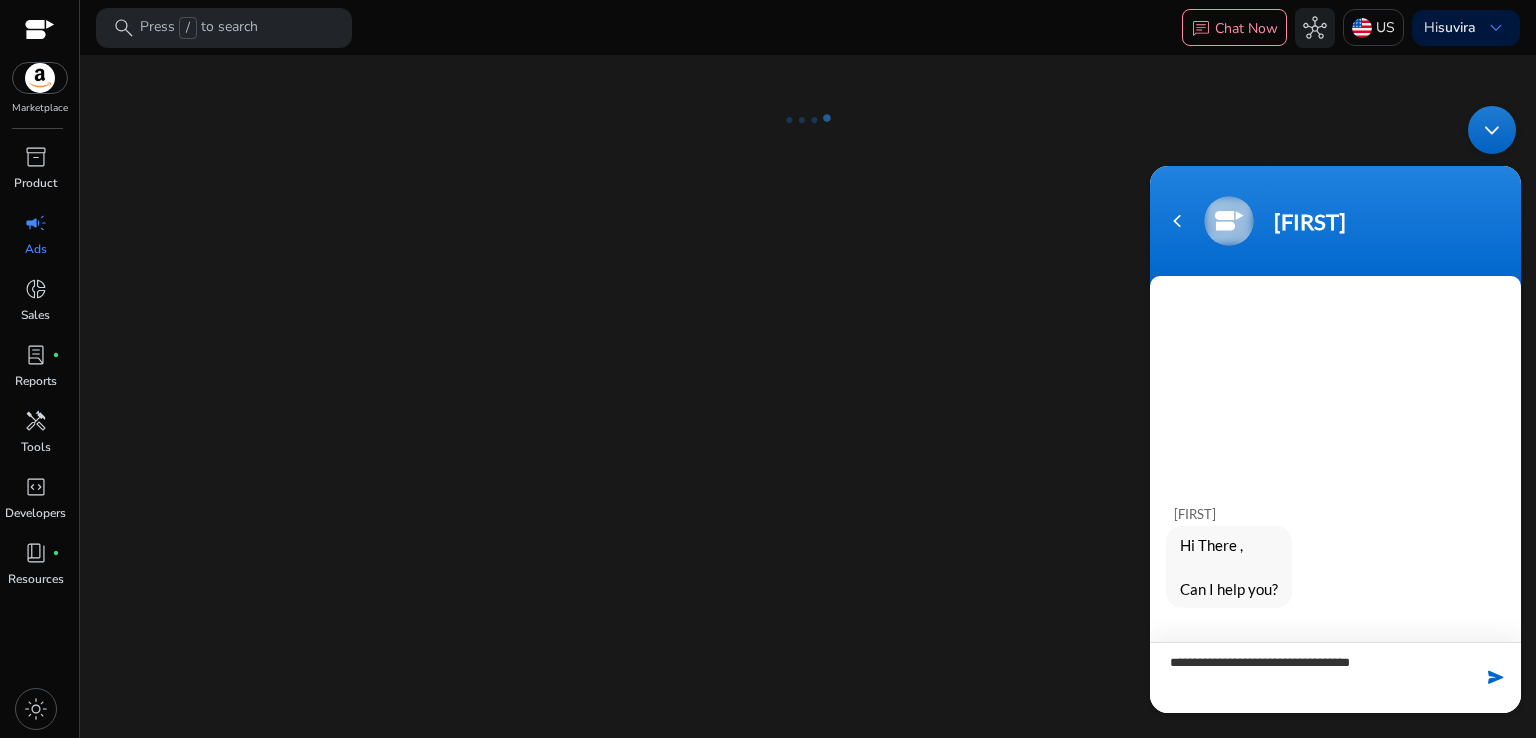type on "**********" 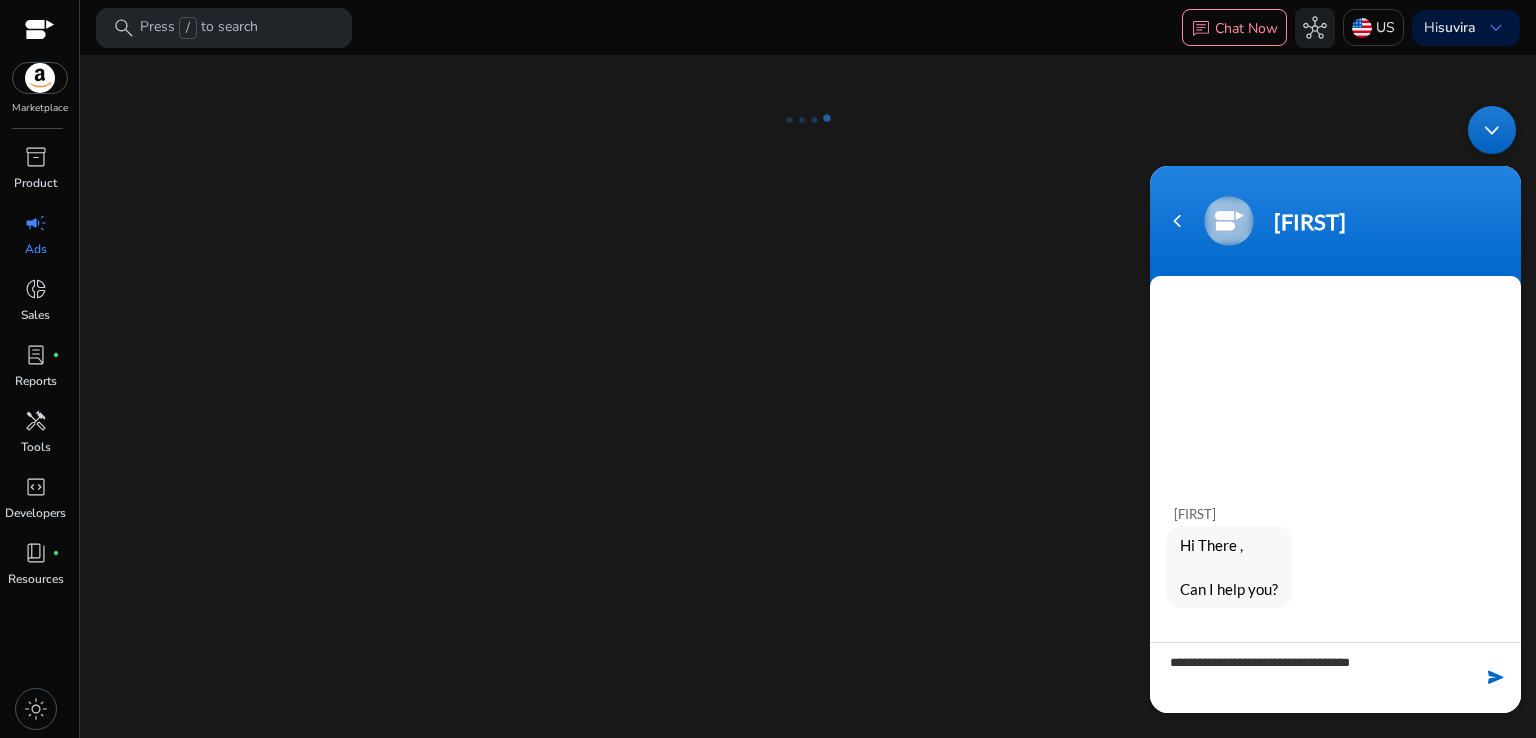type 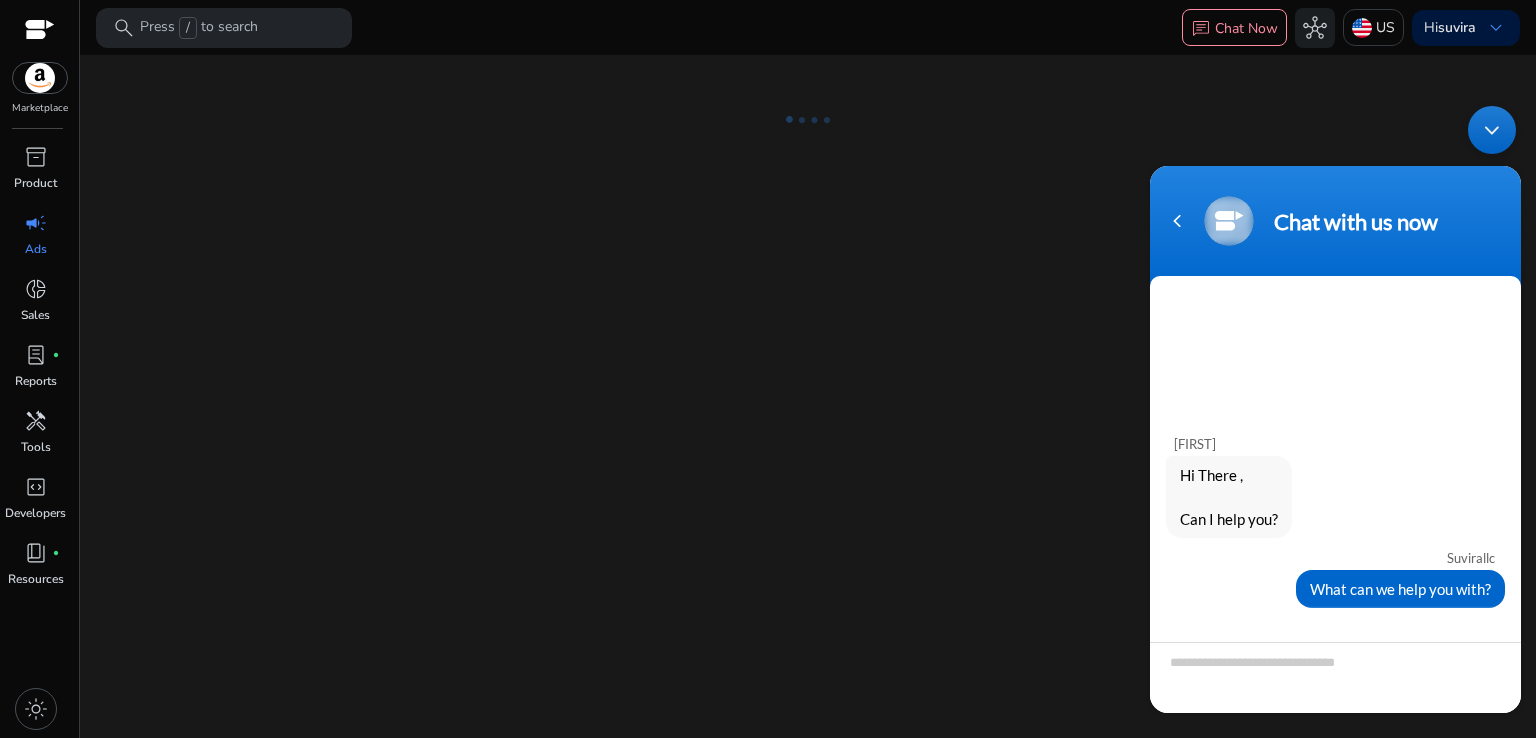 click 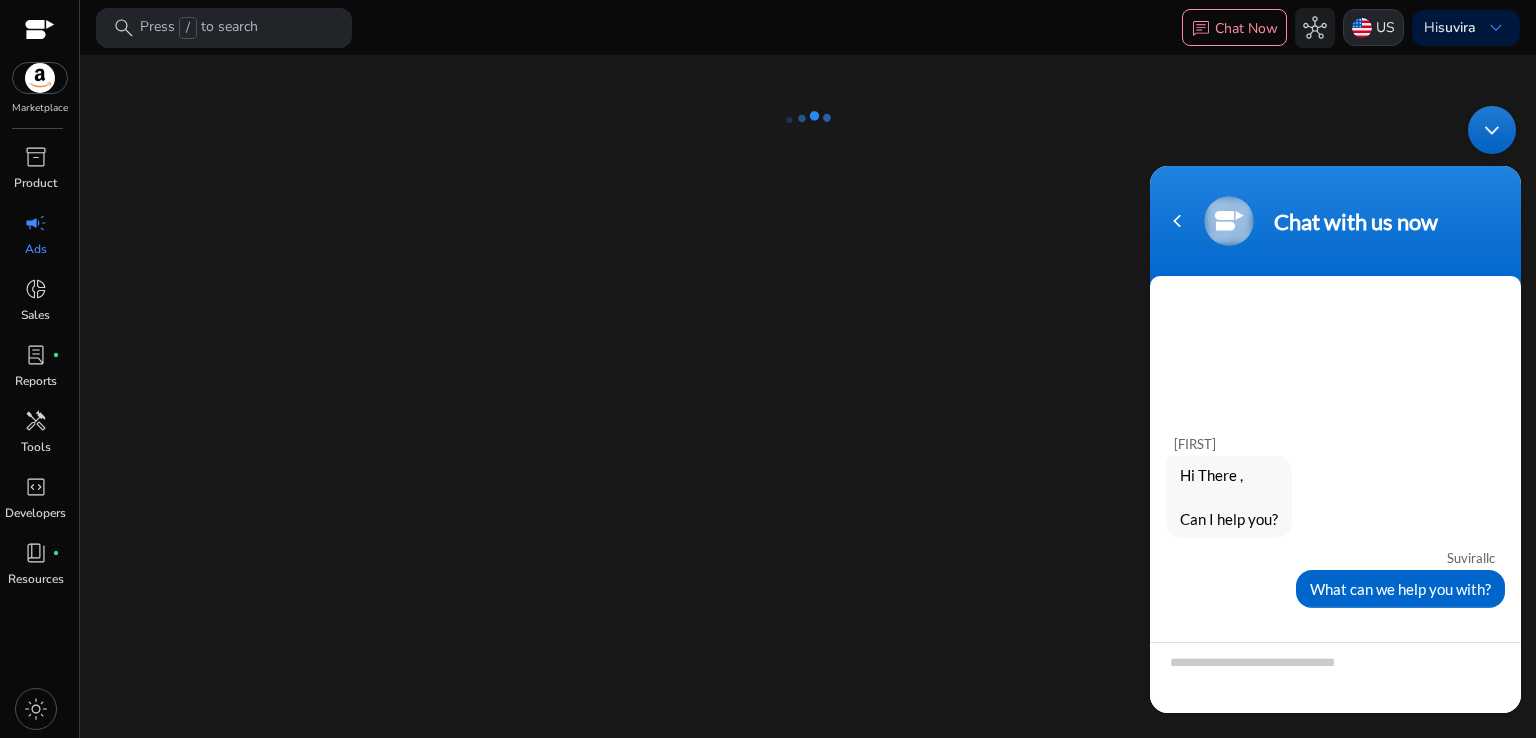 click at bounding box center [1362, 28] 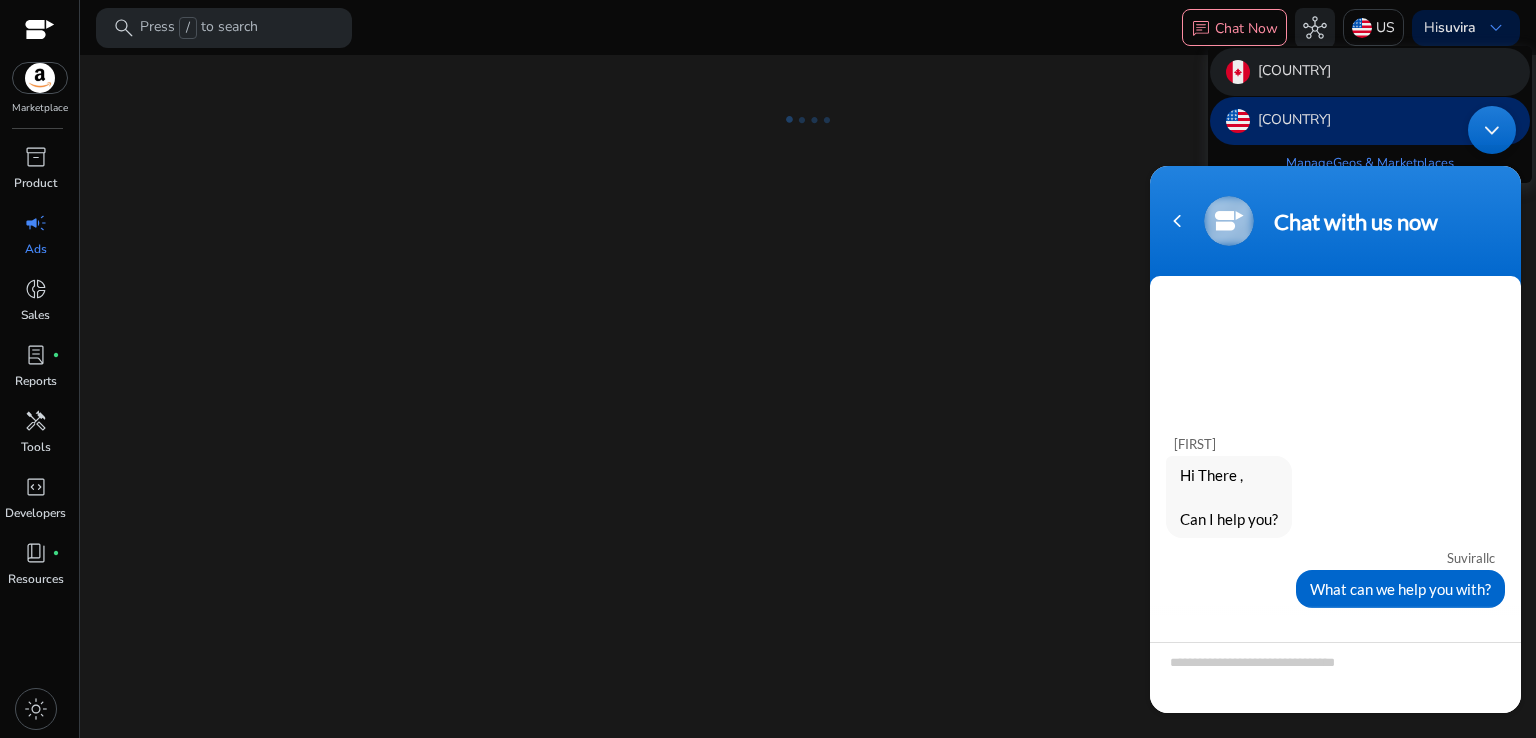 click on "[COUNTRY]" at bounding box center (1294, 72) 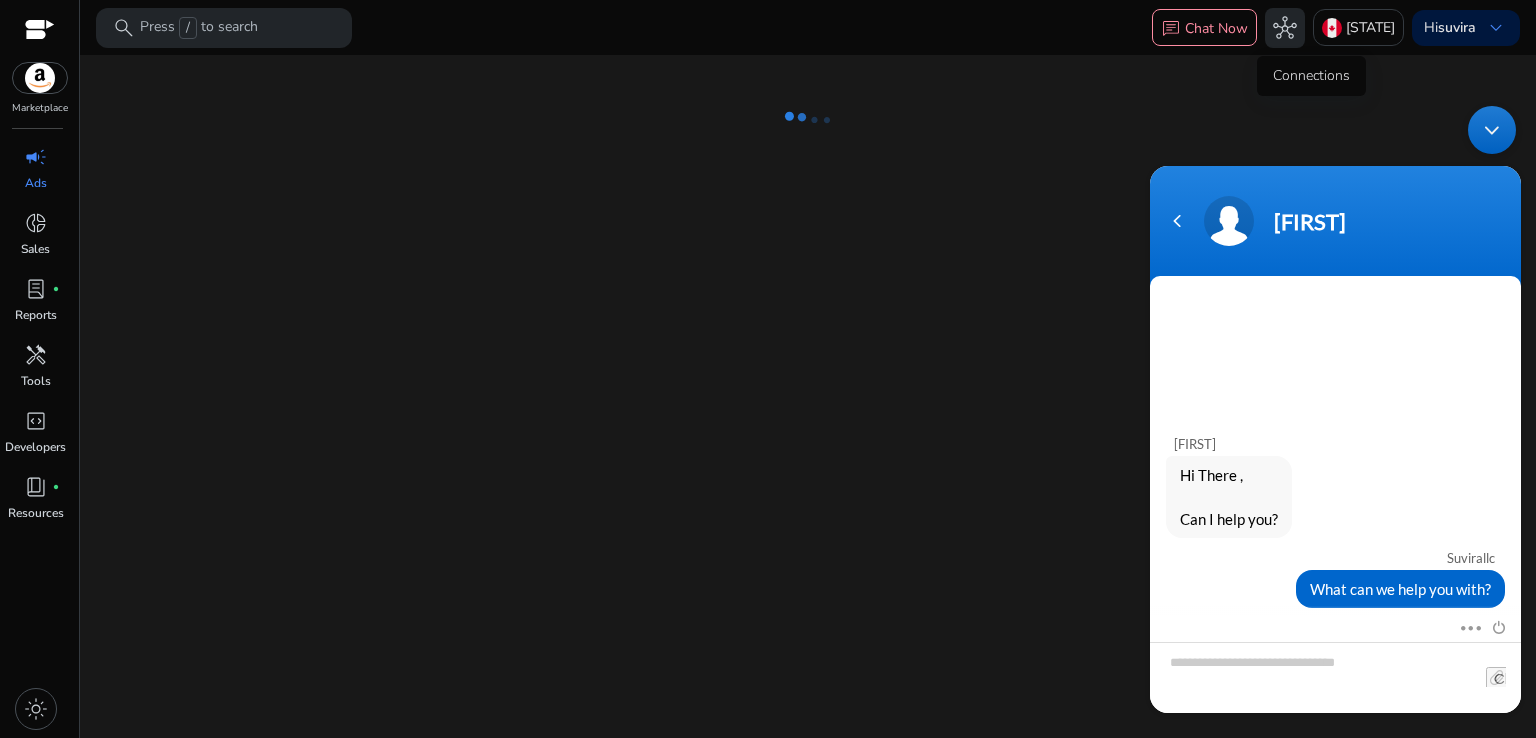 click on "hub" at bounding box center (1285, 28) 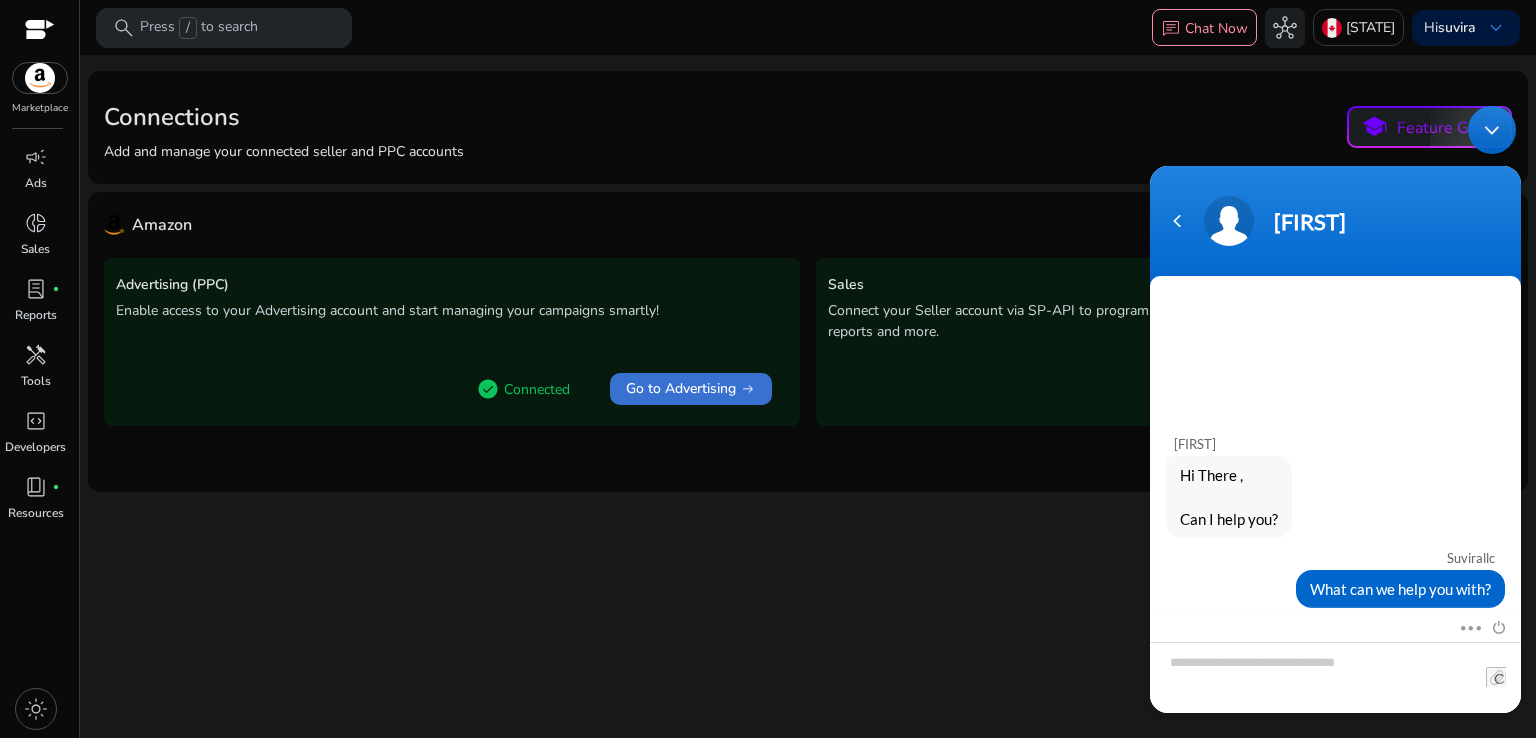 click on "Go to Advertising" 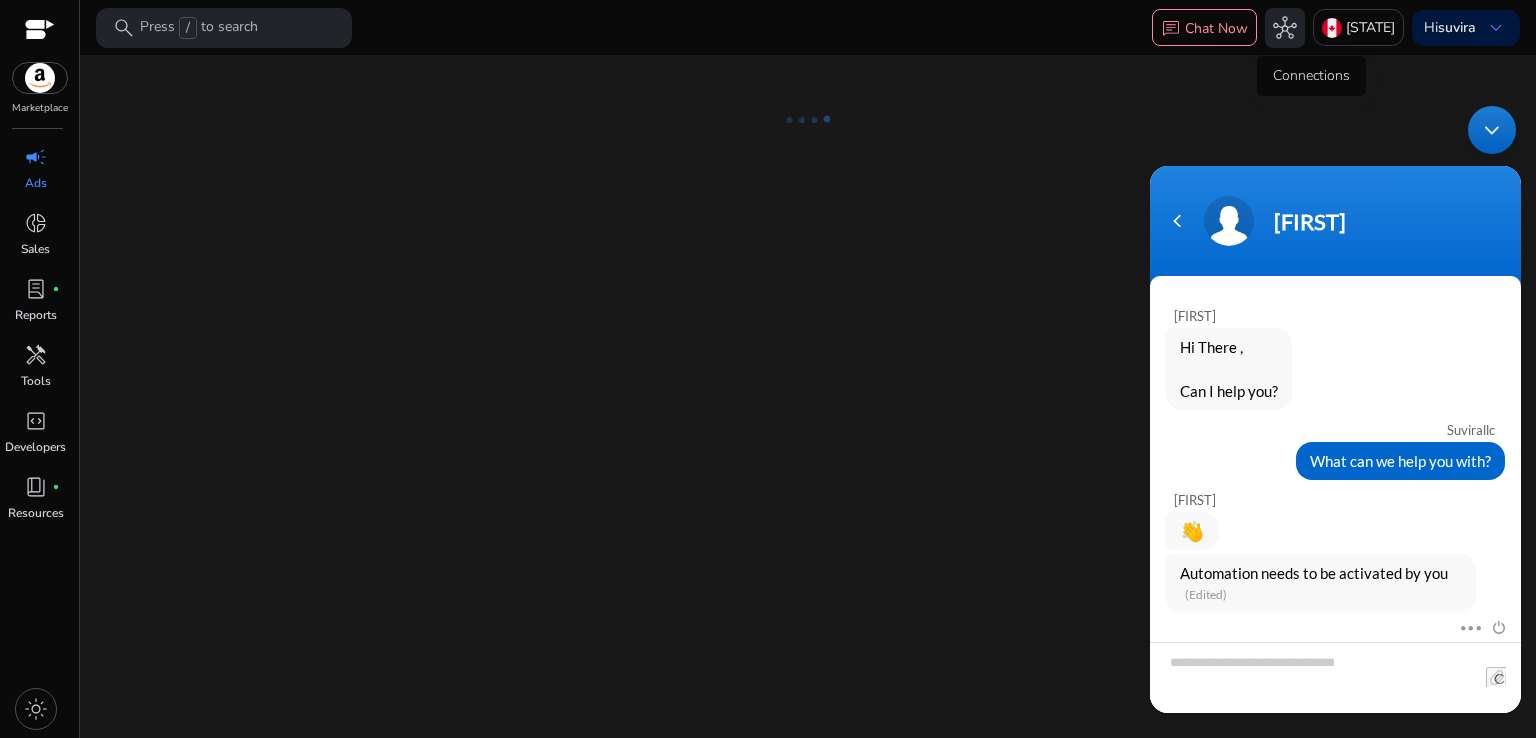 click on "hub" at bounding box center (1285, 28) 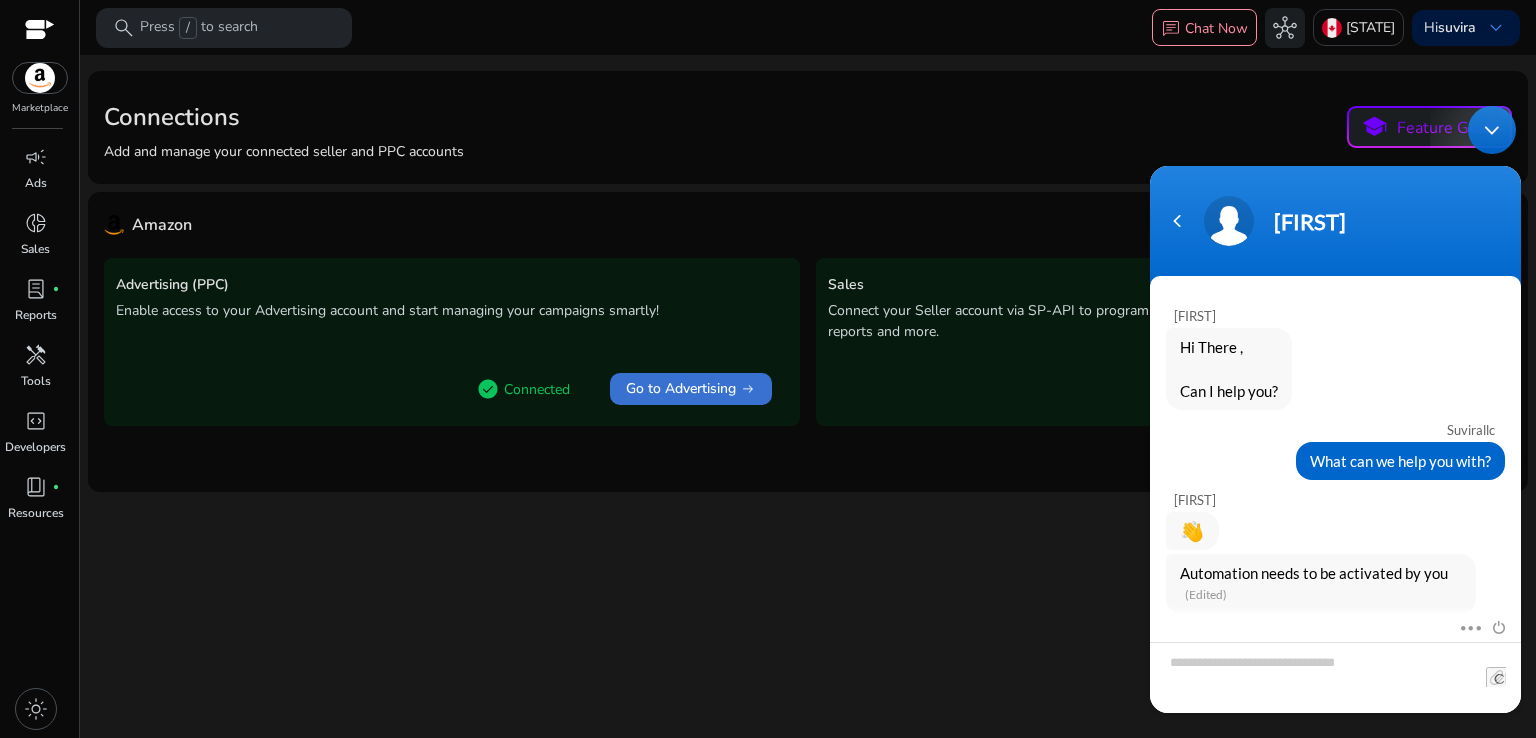 click on "Go to Advertising" 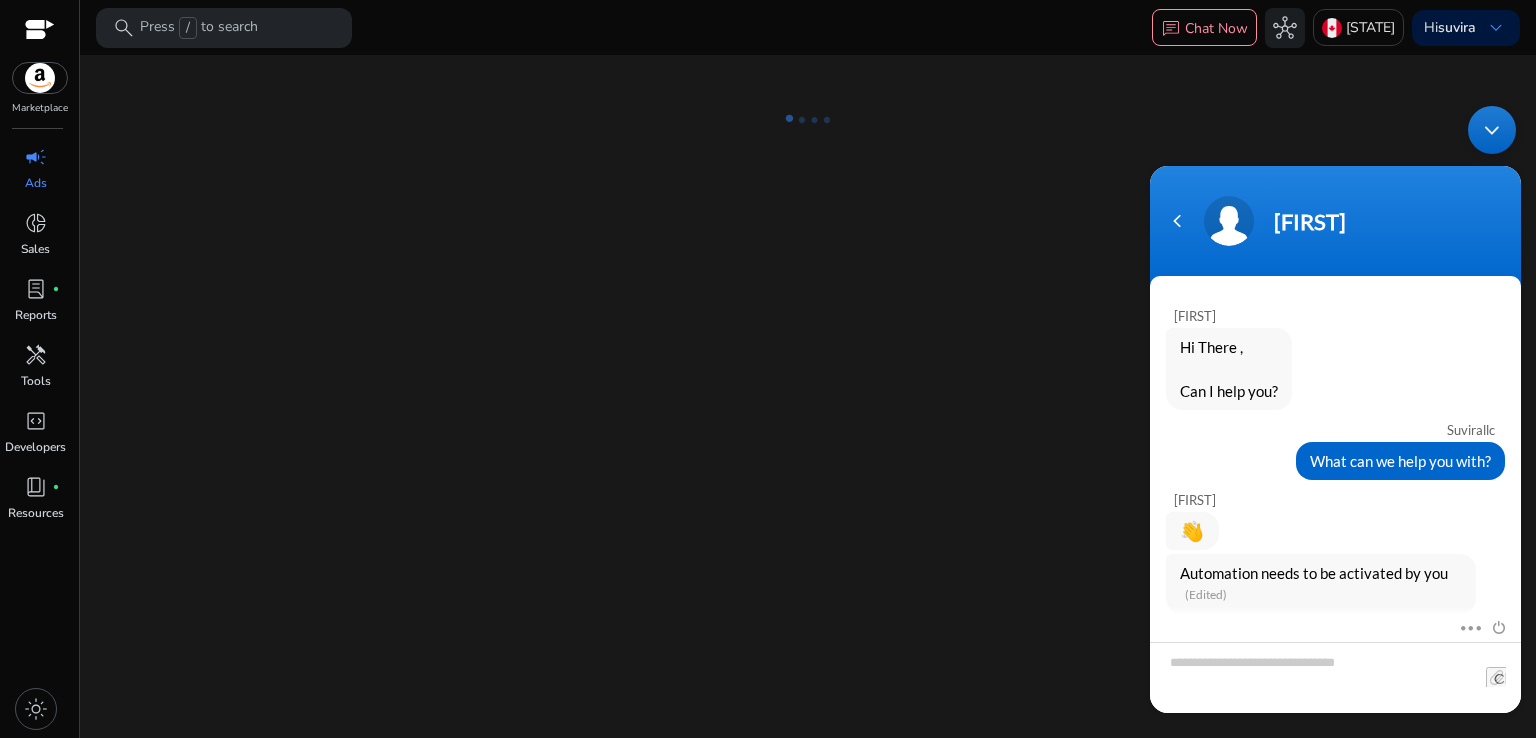 click on "Ads" at bounding box center [36, 183] 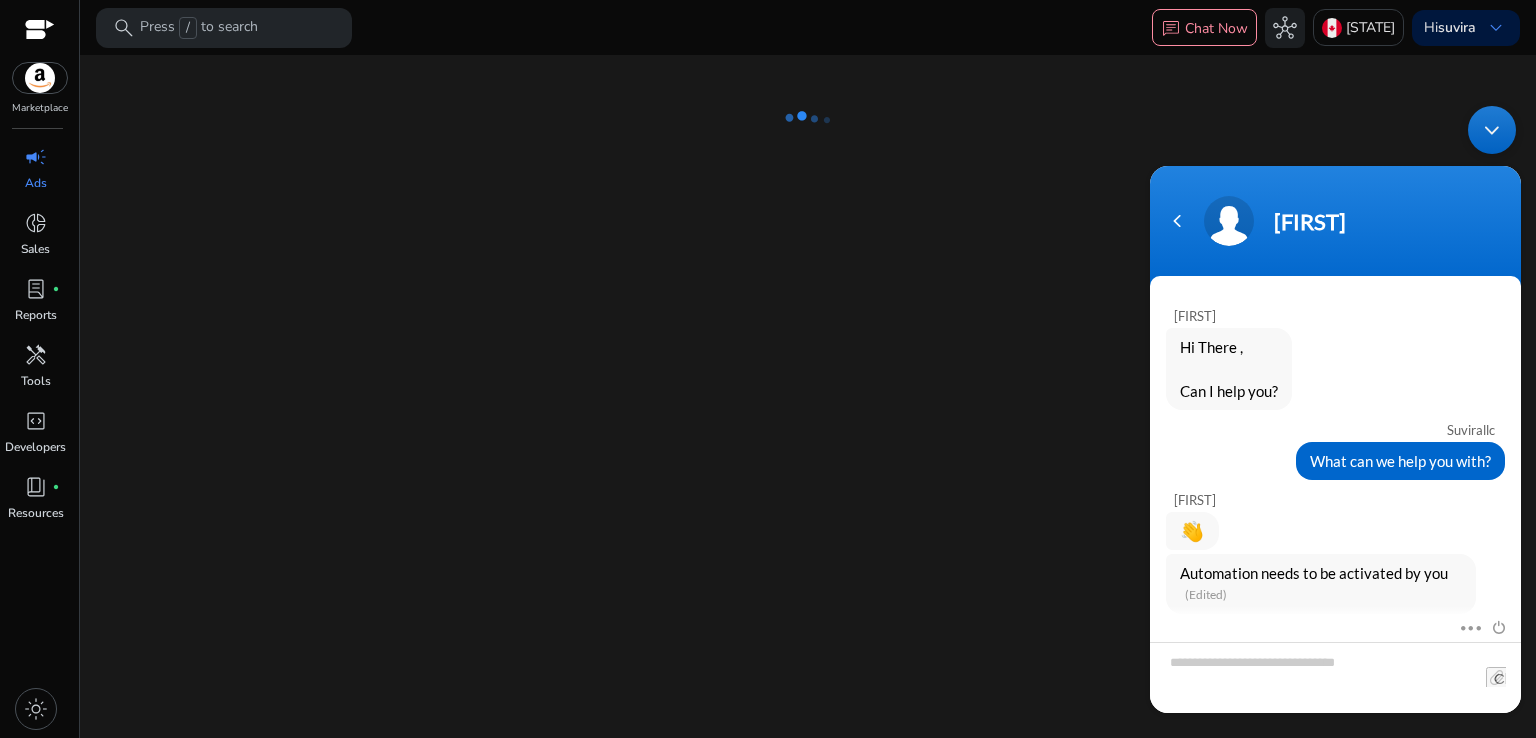 click at bounding box center (40, 31) 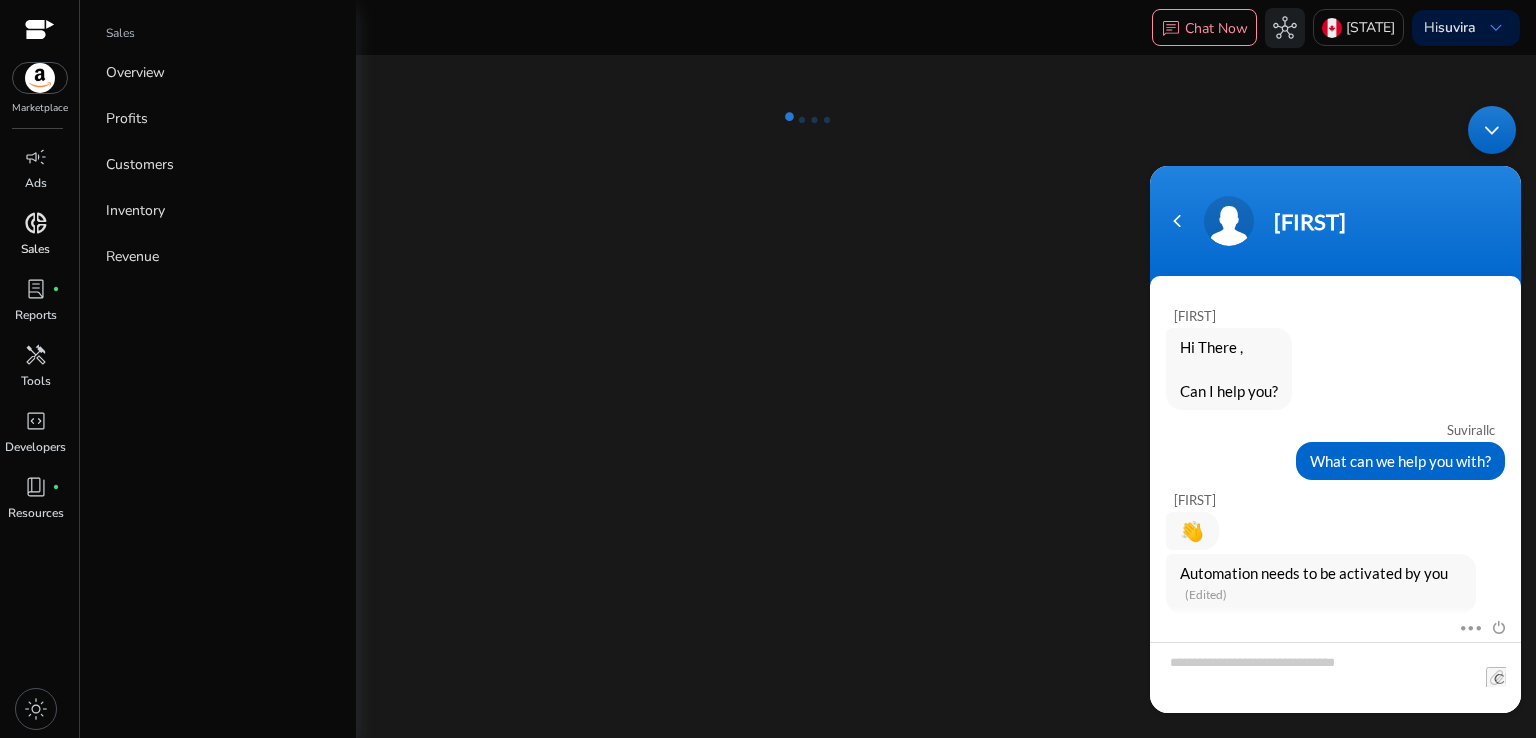 click on "donut_small   Sales" at bounding box center (35, 240) 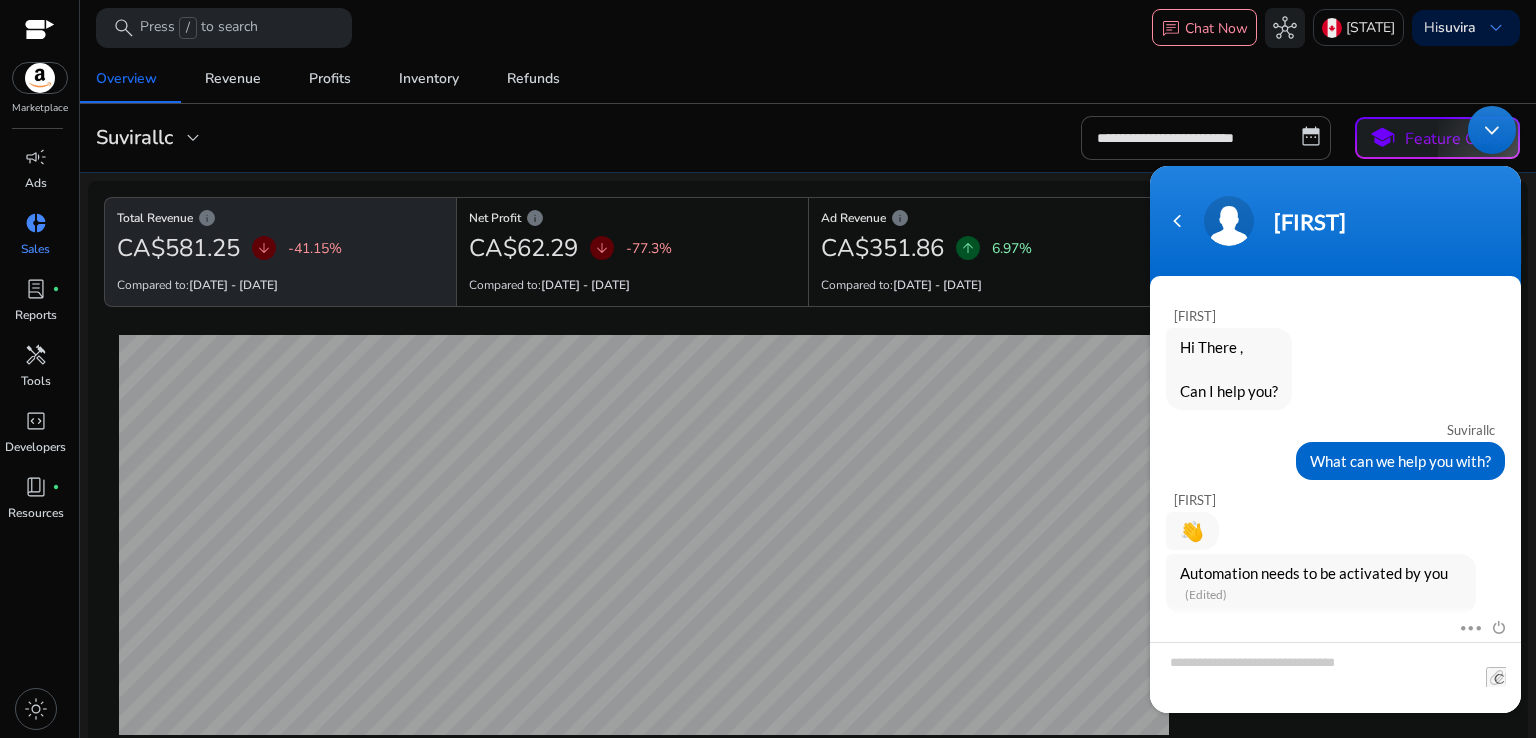 click at bounding box center [1492, 129] 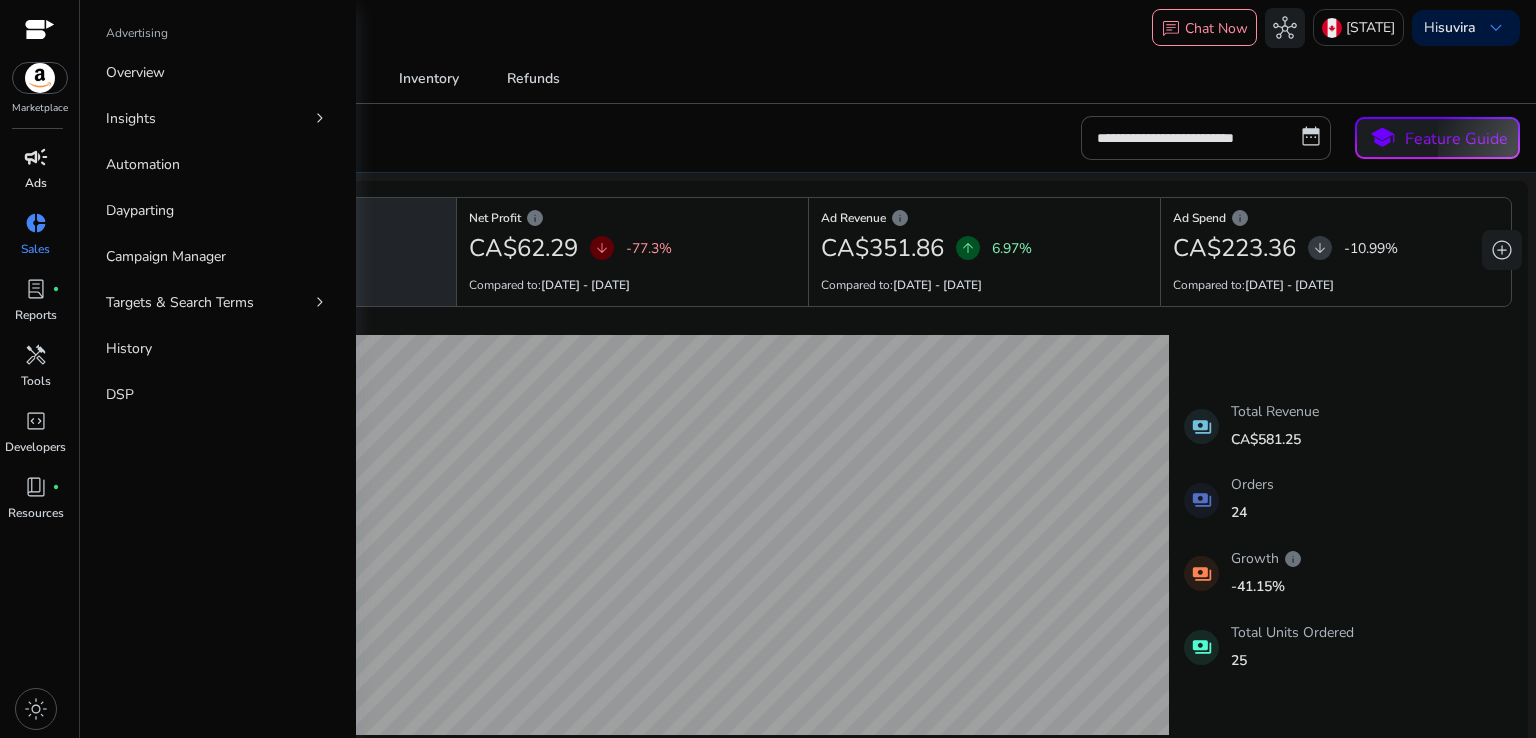 click on "campaign   Ads" at bounding box center [35, 174] 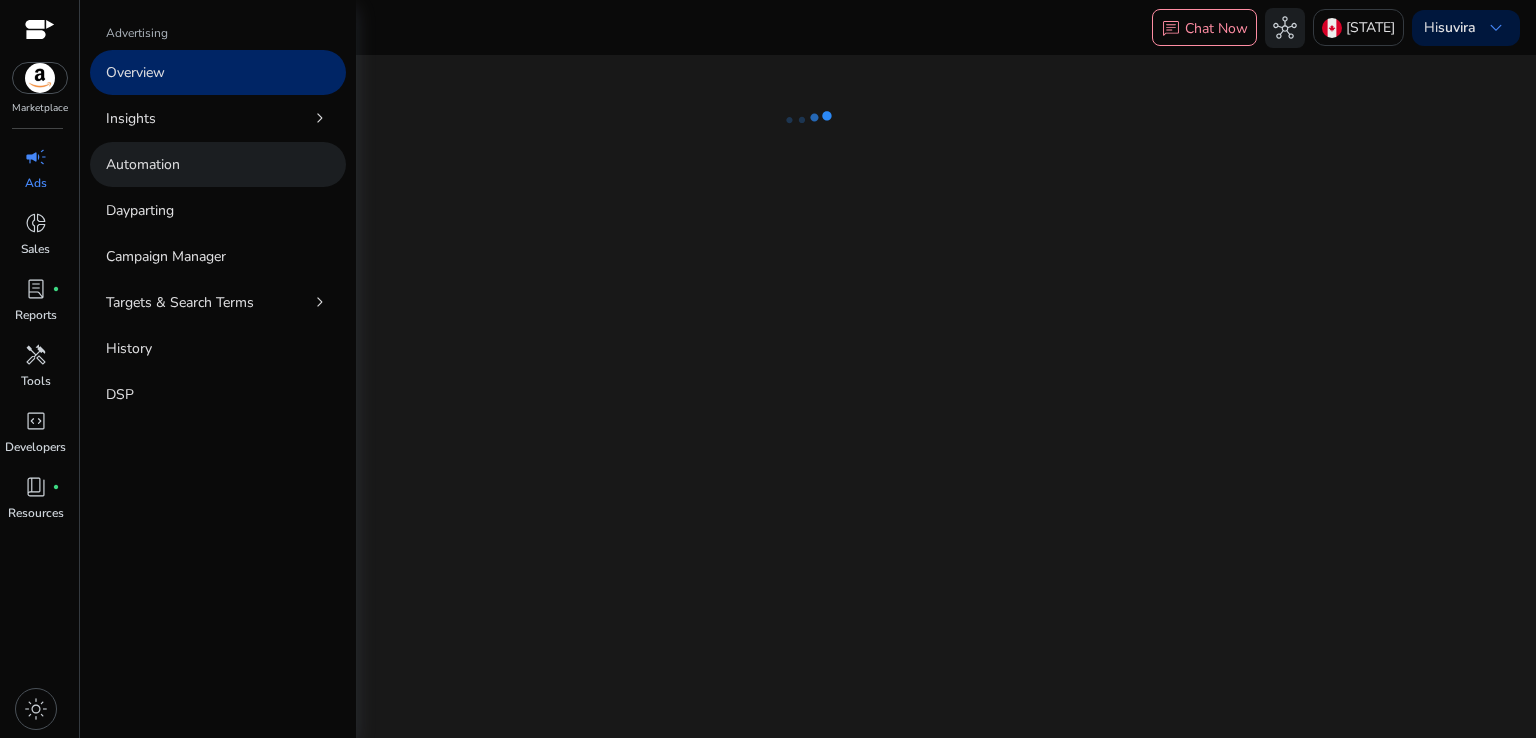 click on "Automation" at bounding box center [218, 164] 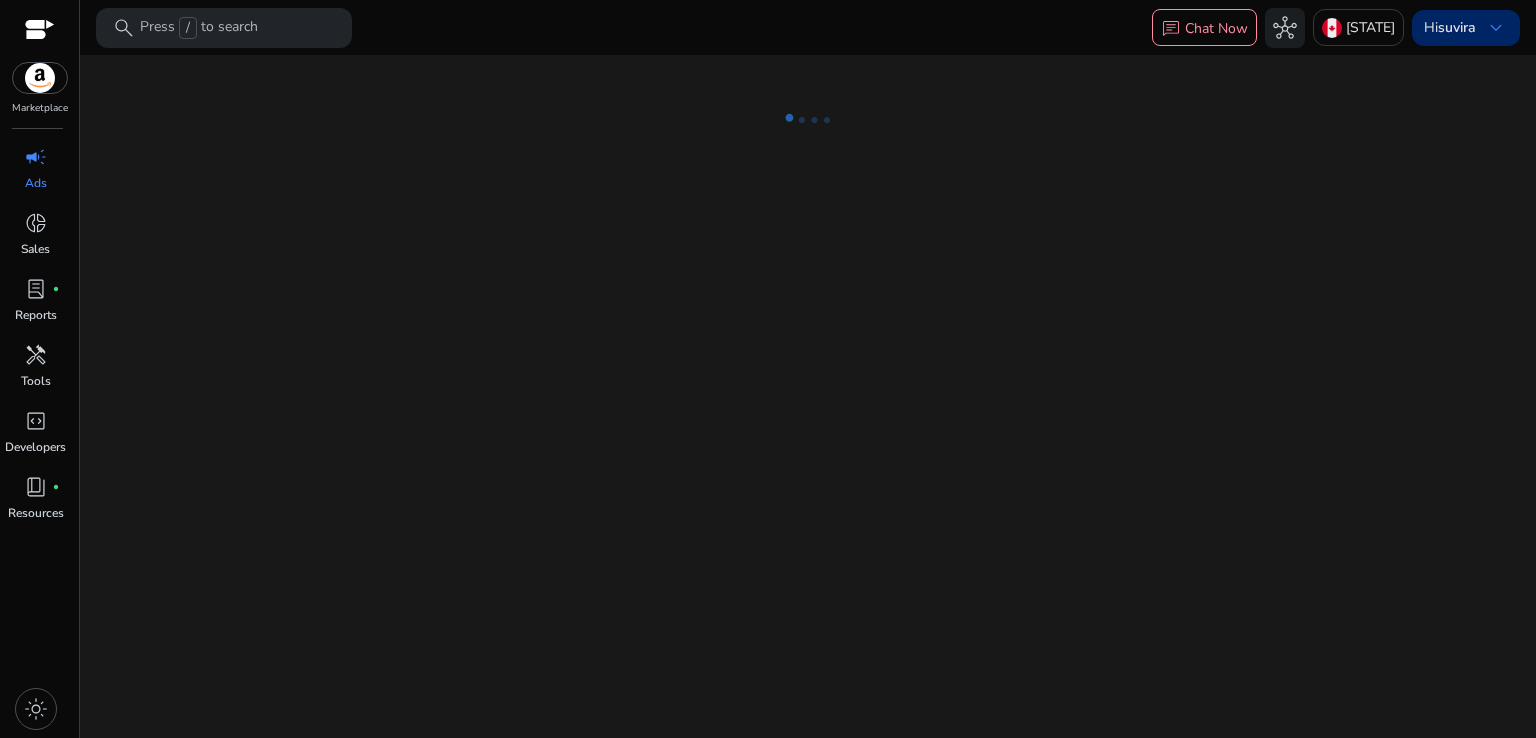 click on "keyboard_arrow_down" at bounding box center (1496, 28) 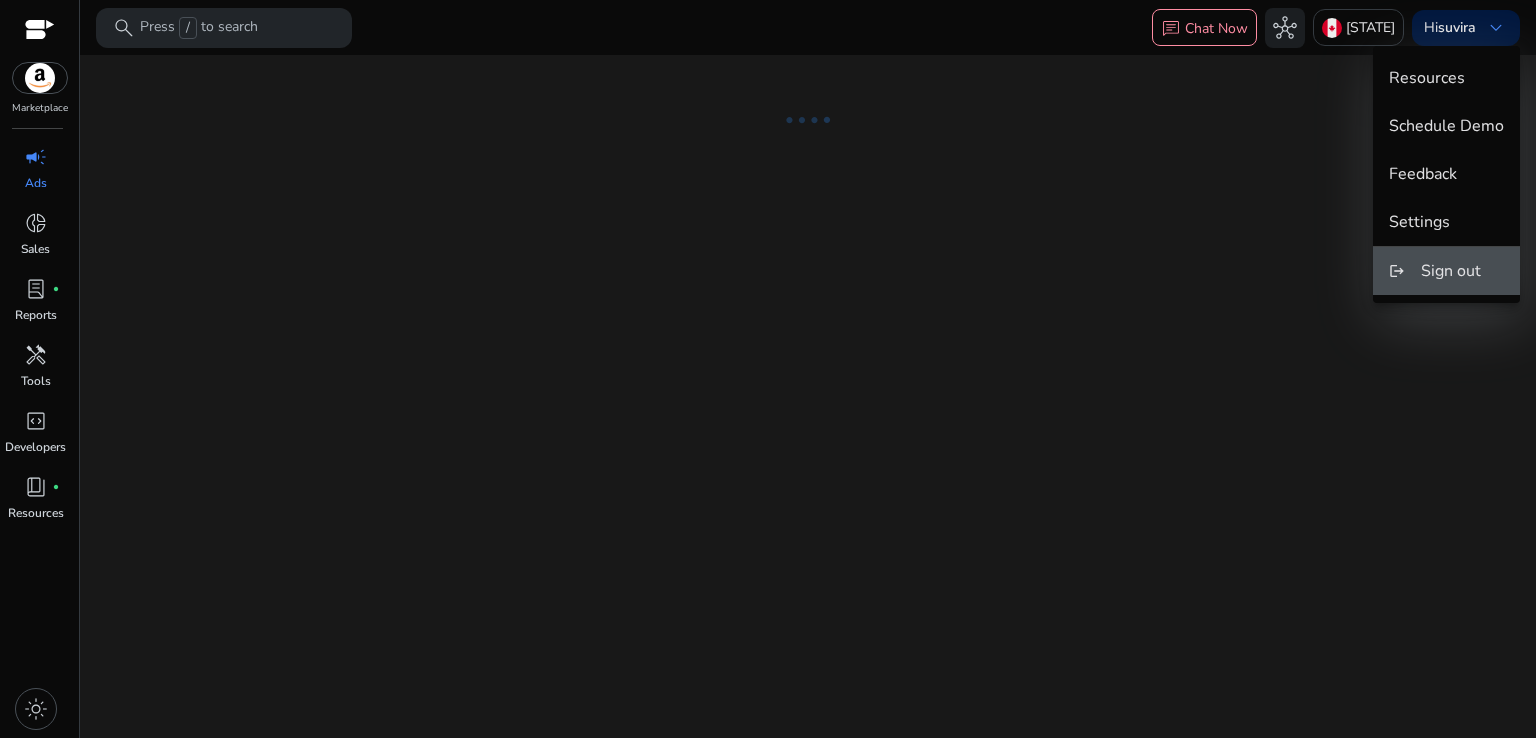 click on "Sign out" at bounding box center (1462, 271) 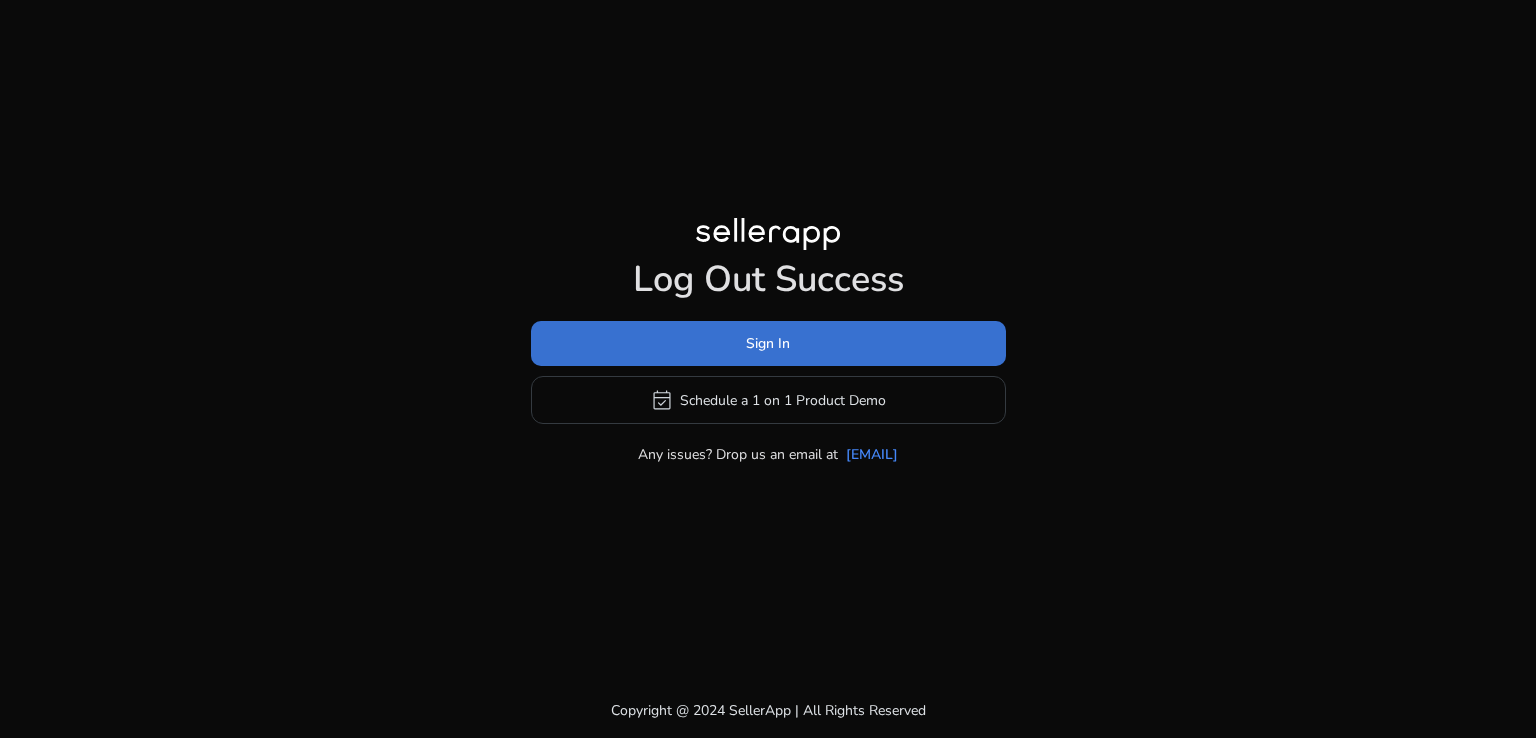 click 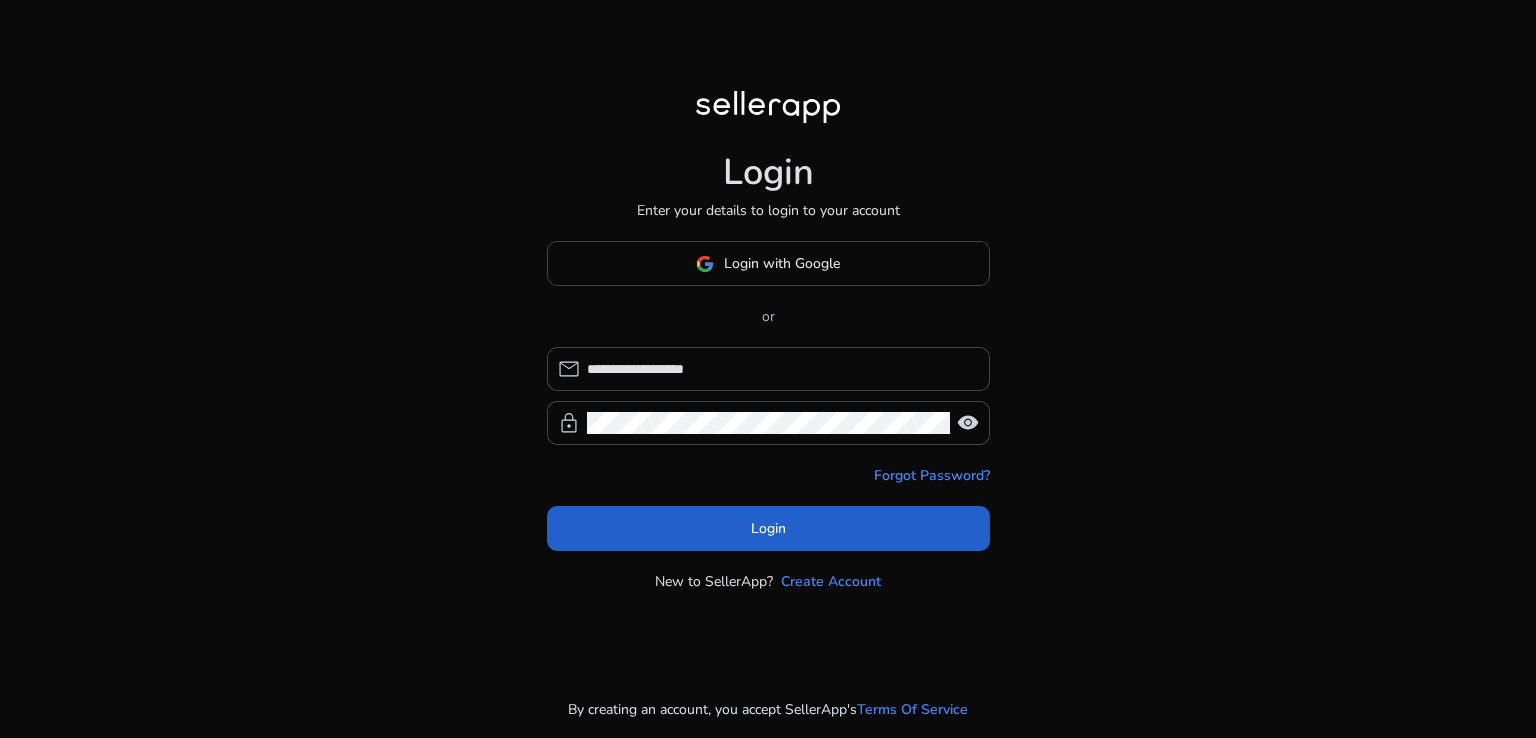 click at bounding box center [768, 529] 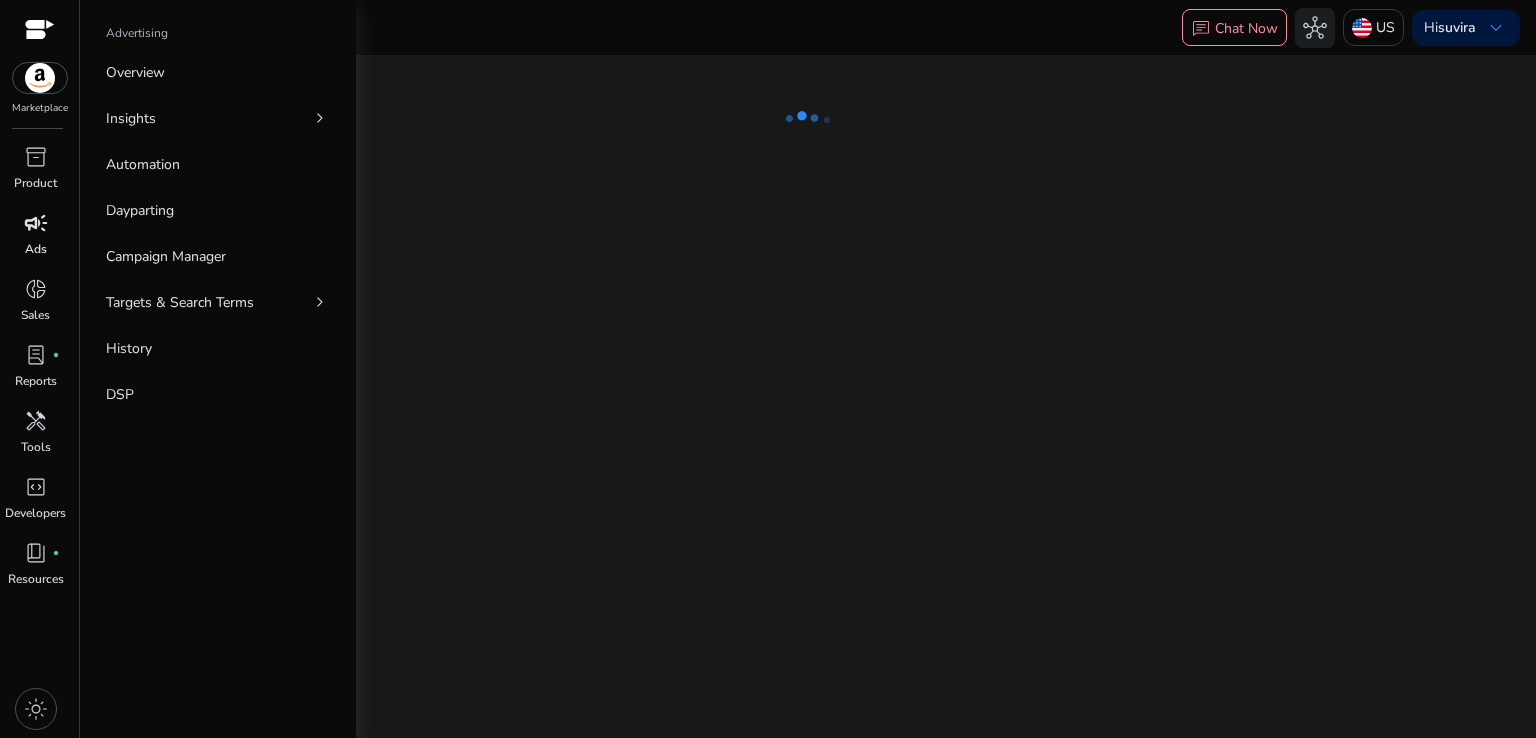 click on "Ads" at bounding box center [36, 249] 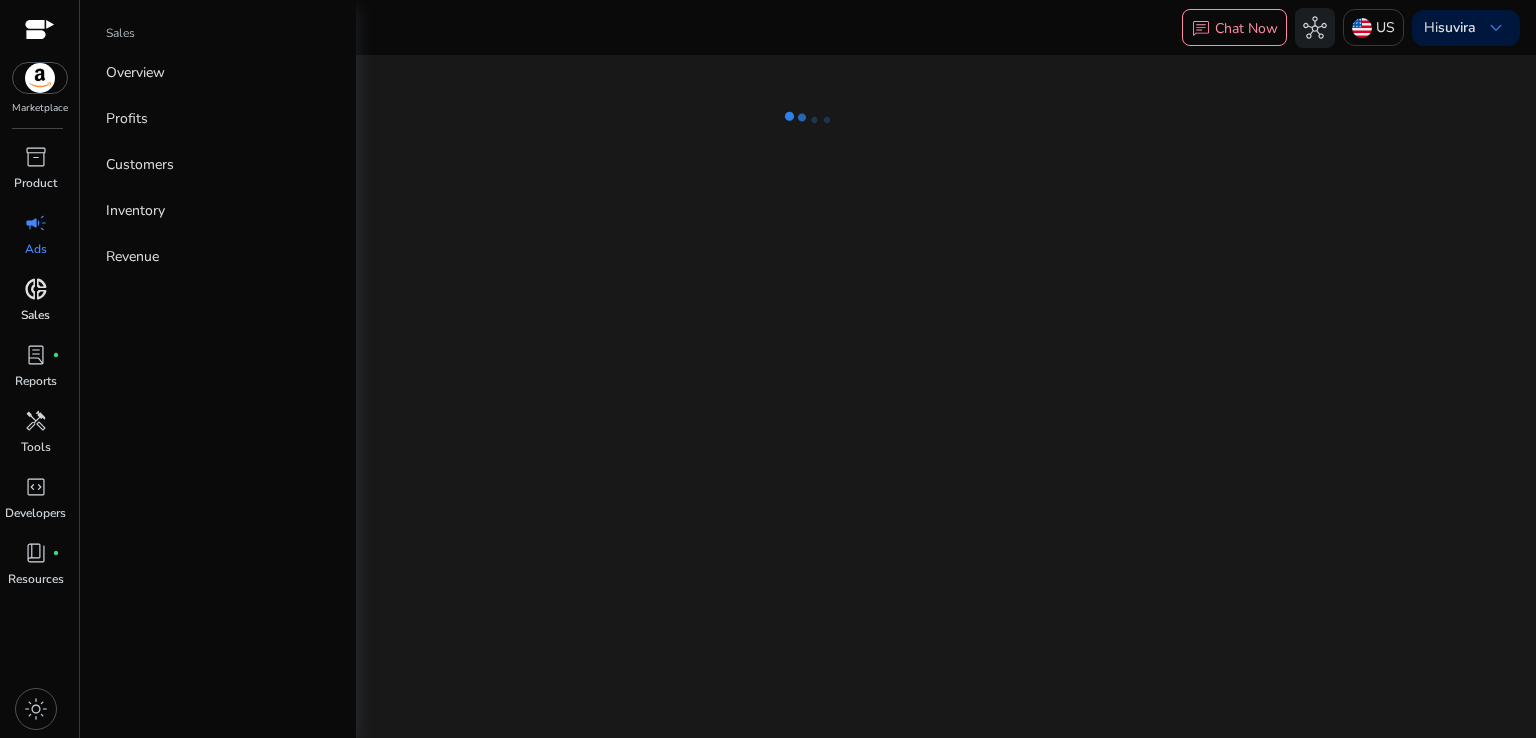 click on "Sales" at bounding box center (35, 315) 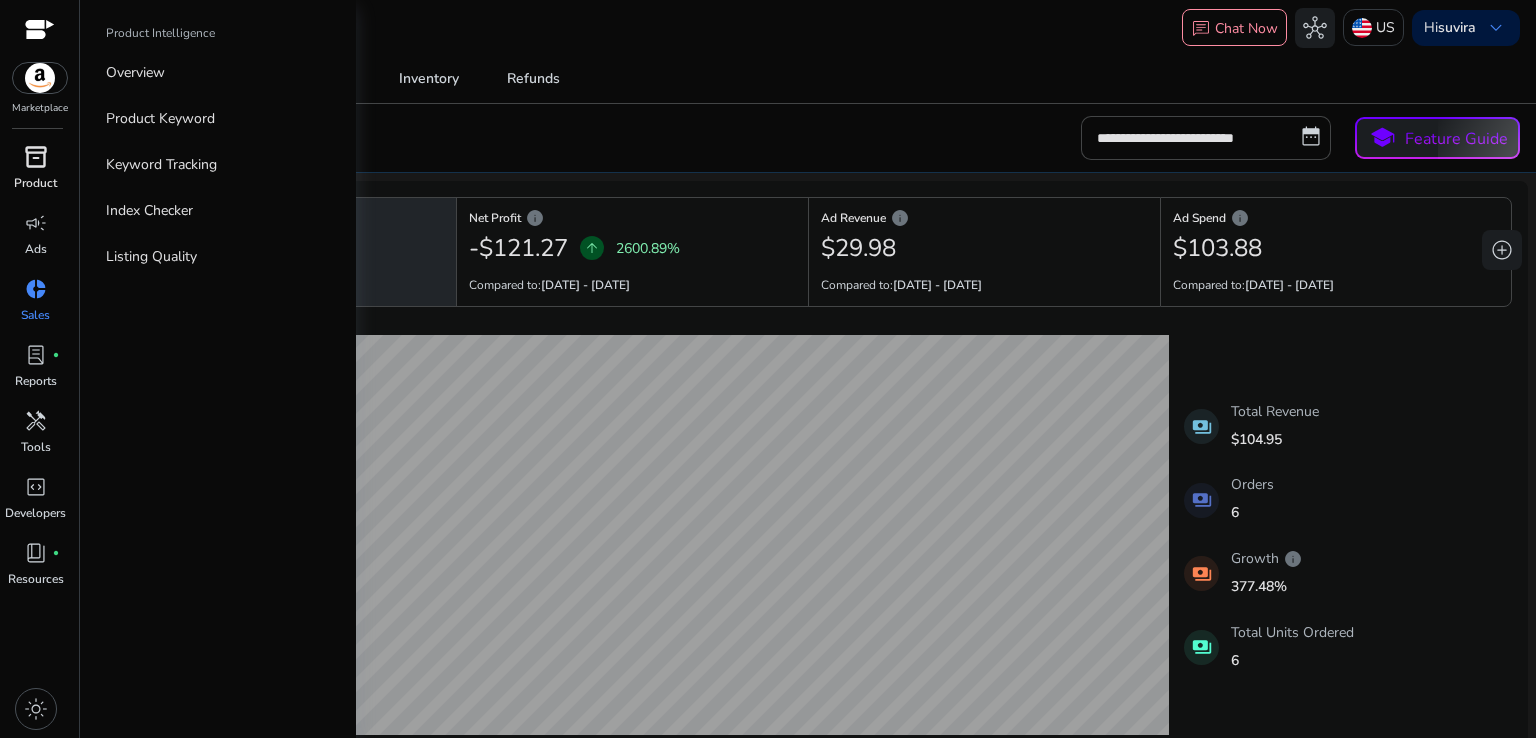 click on "inventory_2   Product" at bounding box center (35, 174) 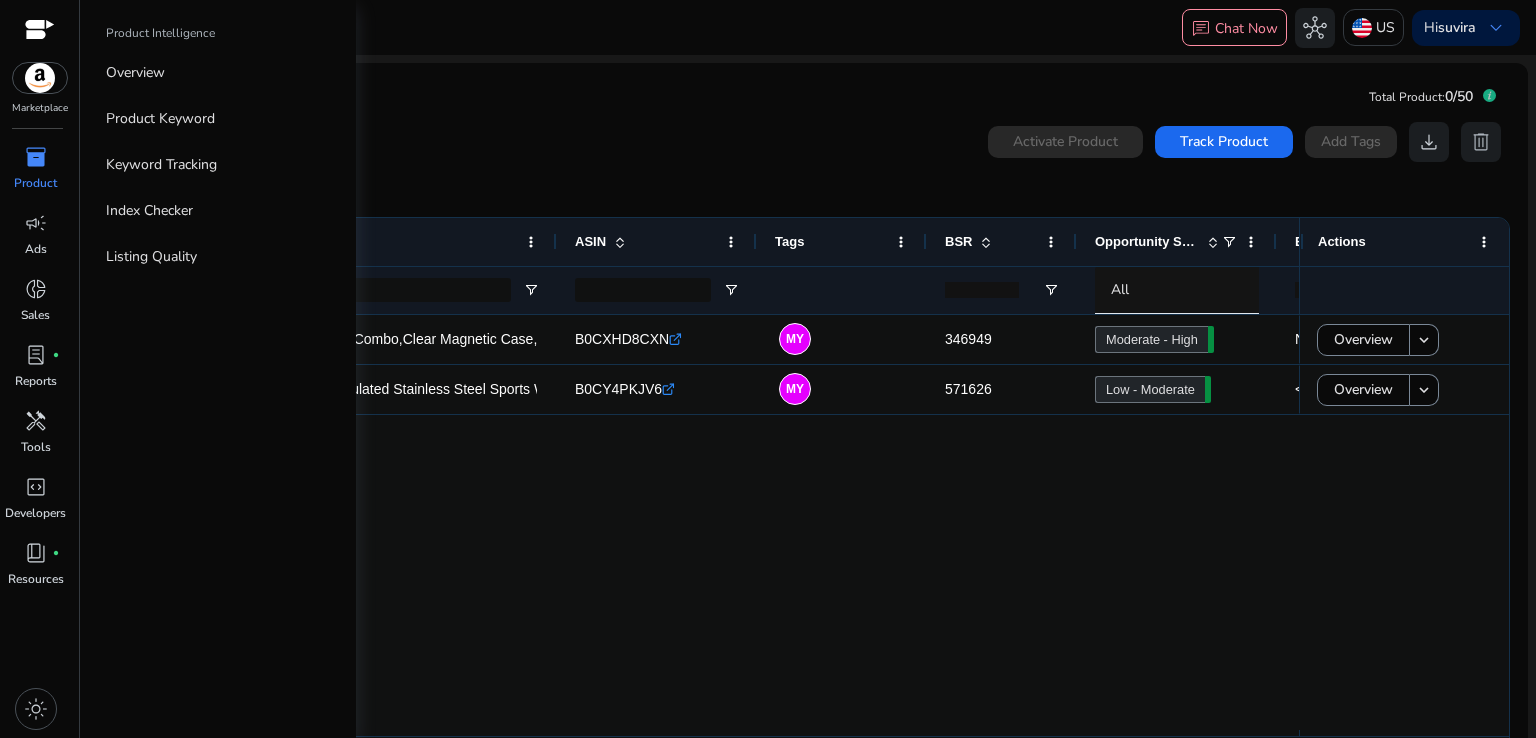 click on "Product" at bounding box center [35, 183] 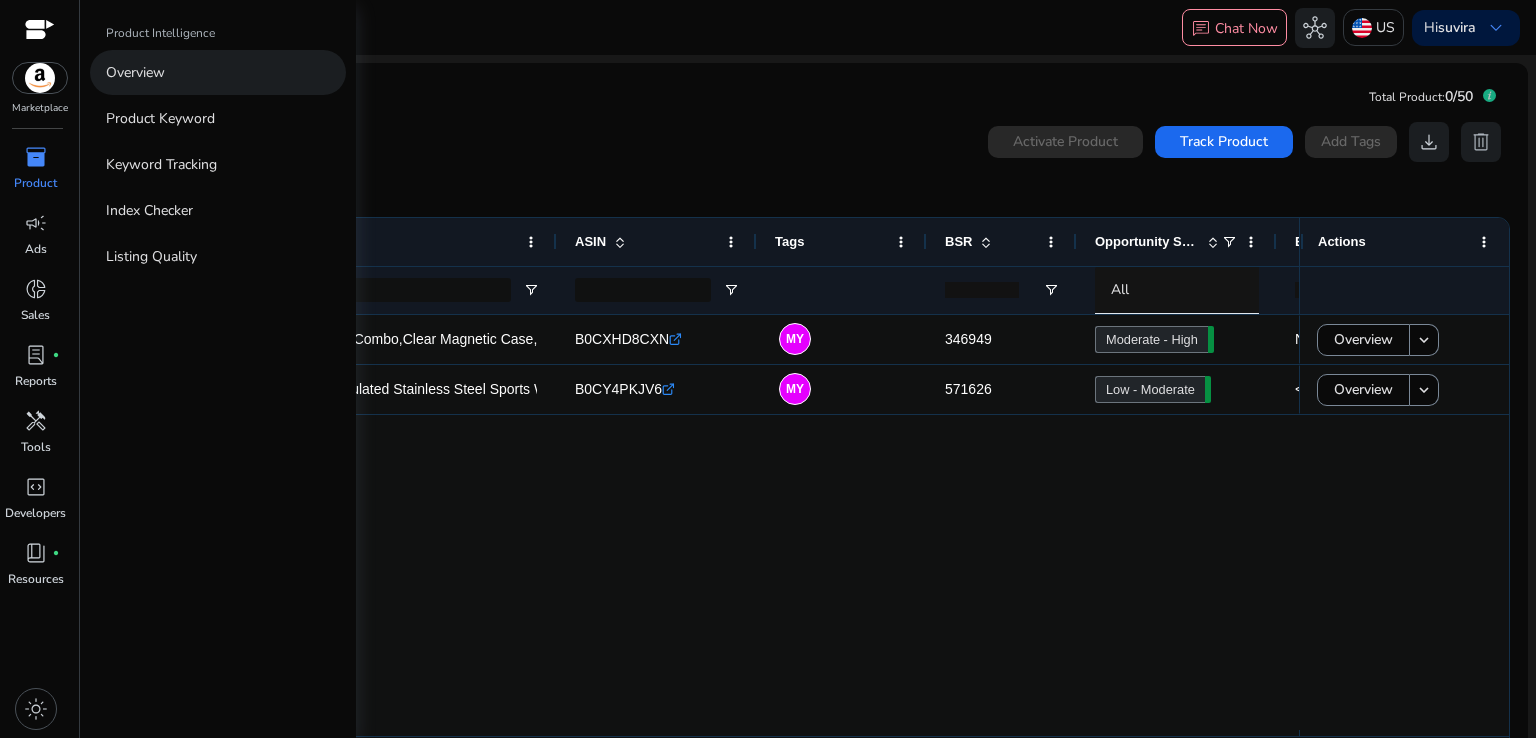 click on "Overview" at bounding box center (135, 72) 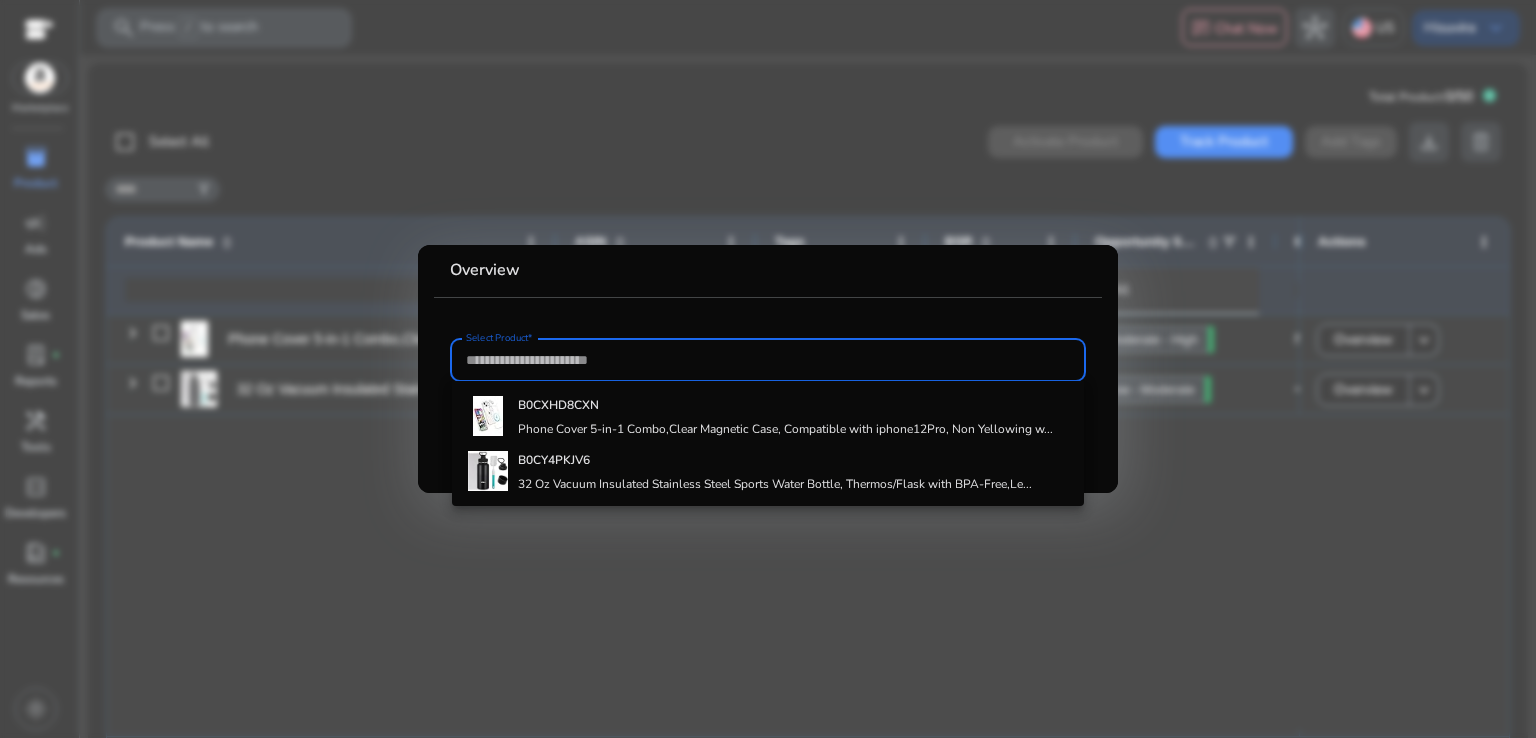 click at bounding box center [768, 369] 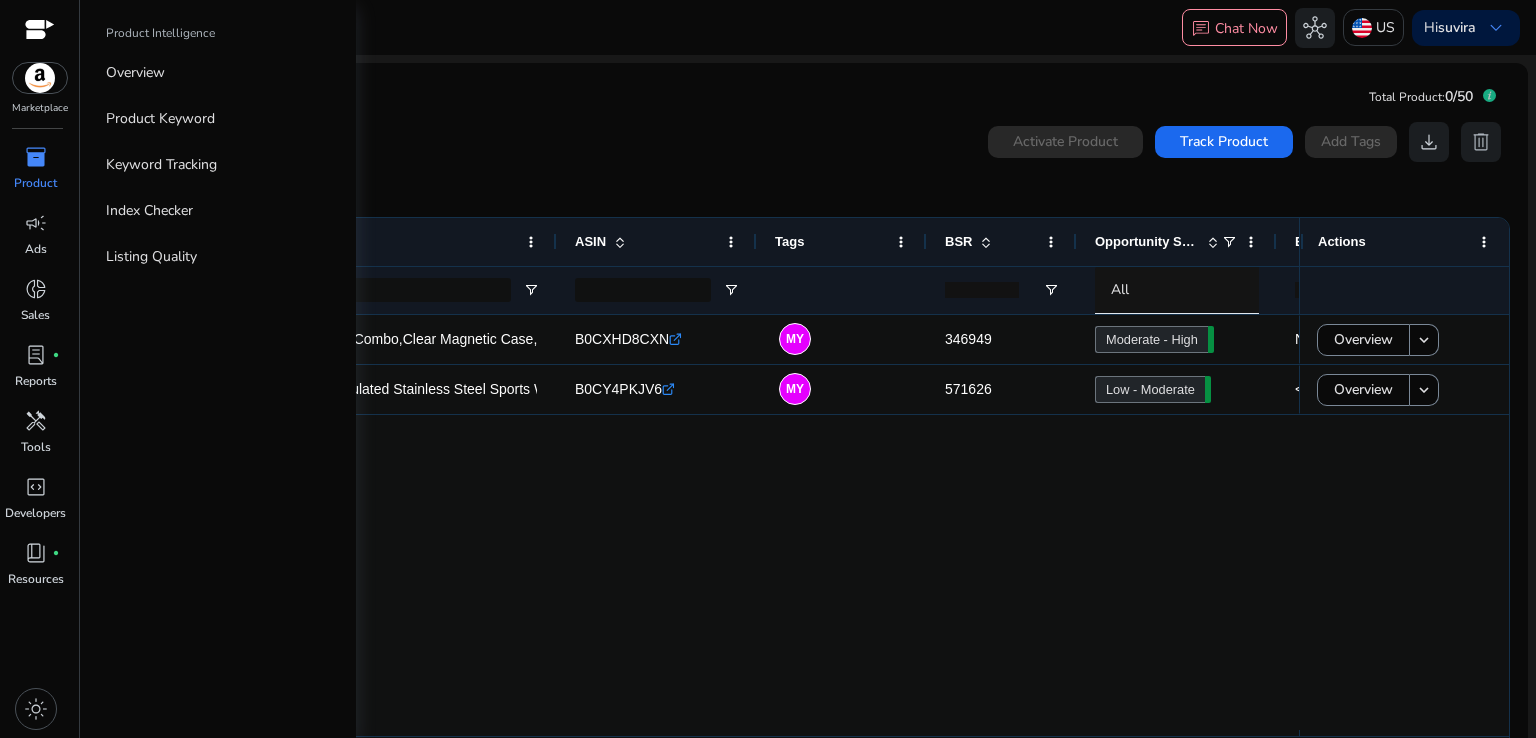 click on "Product" at bounding box center (35, 183) 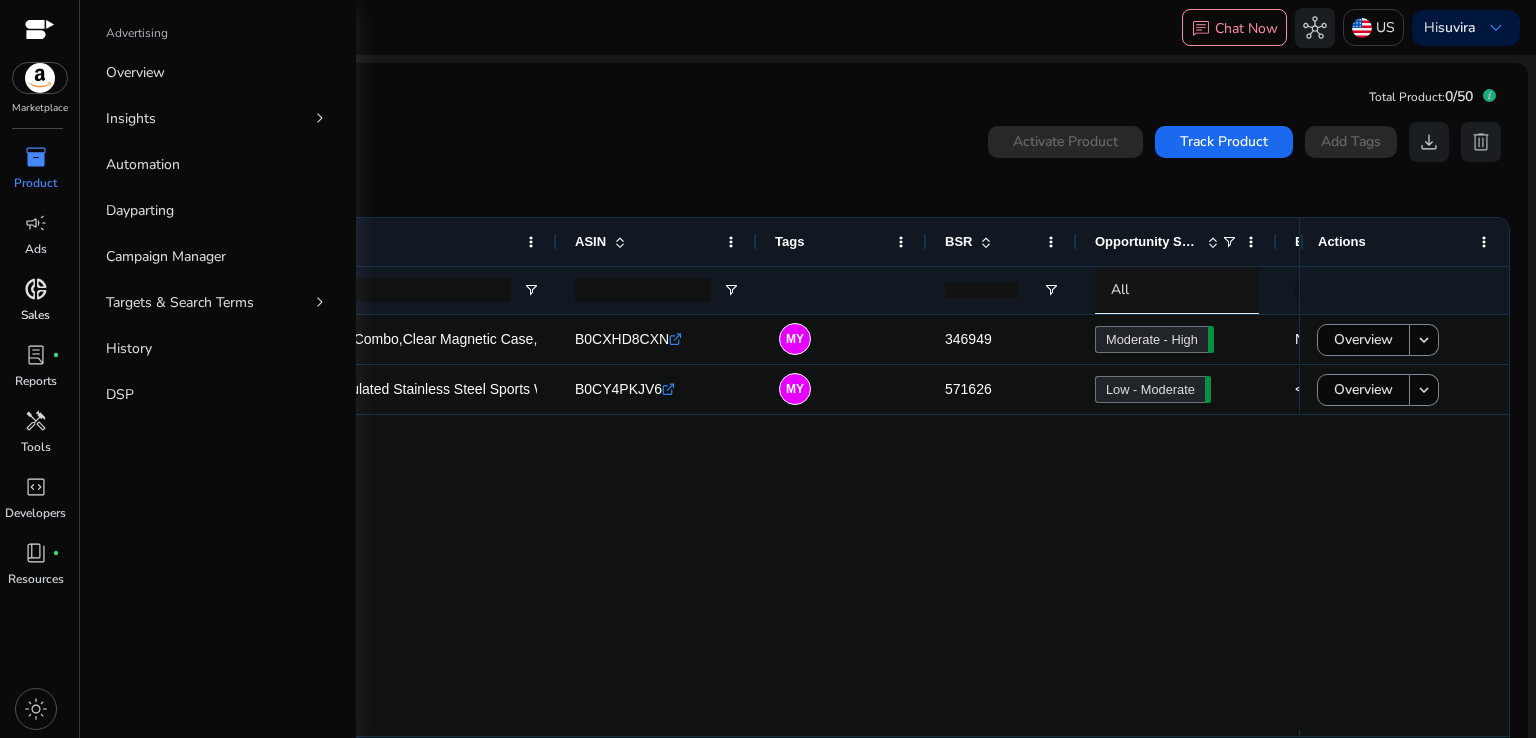click on "donut_small" at bounding box center (36, 289) 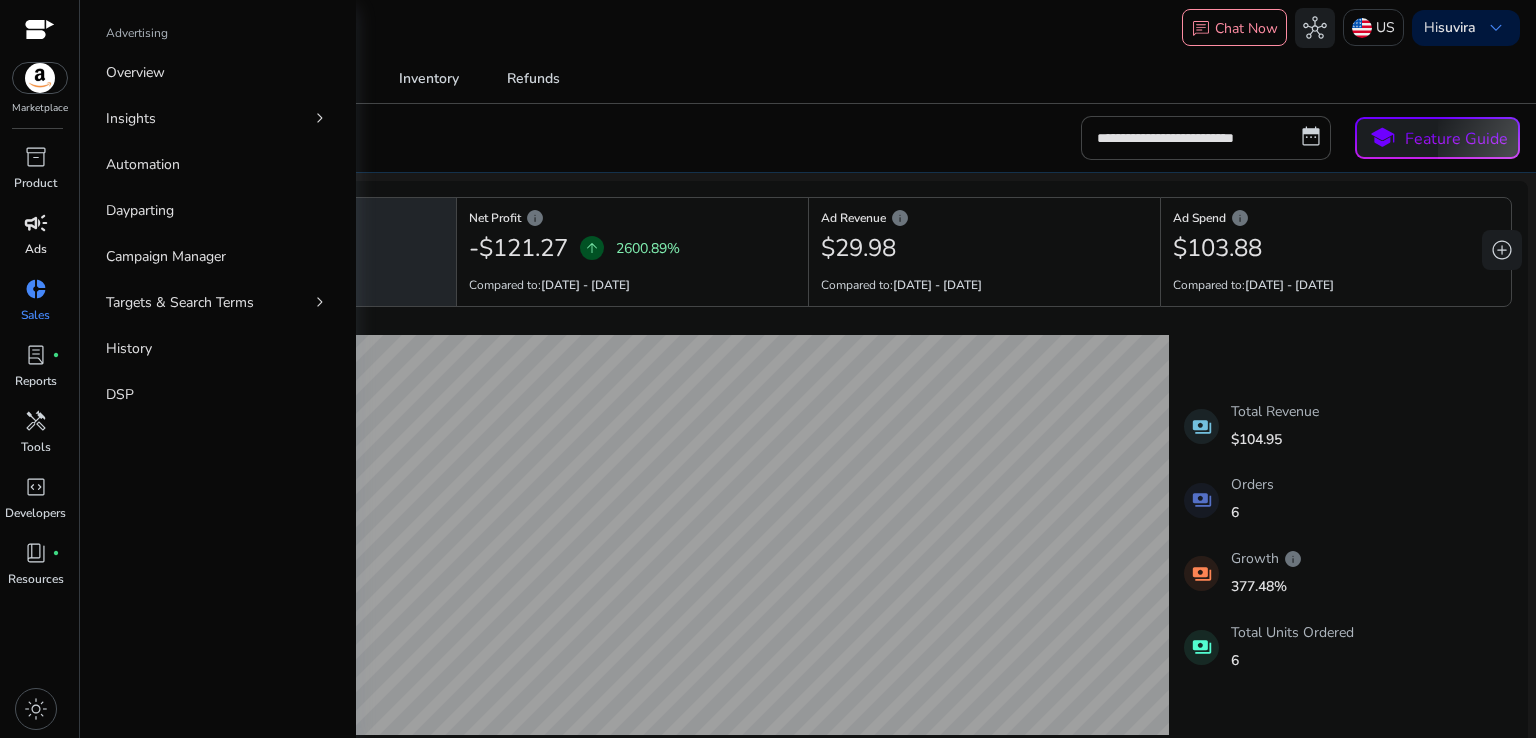 click on "campaign" at bounding box center [36, 223] 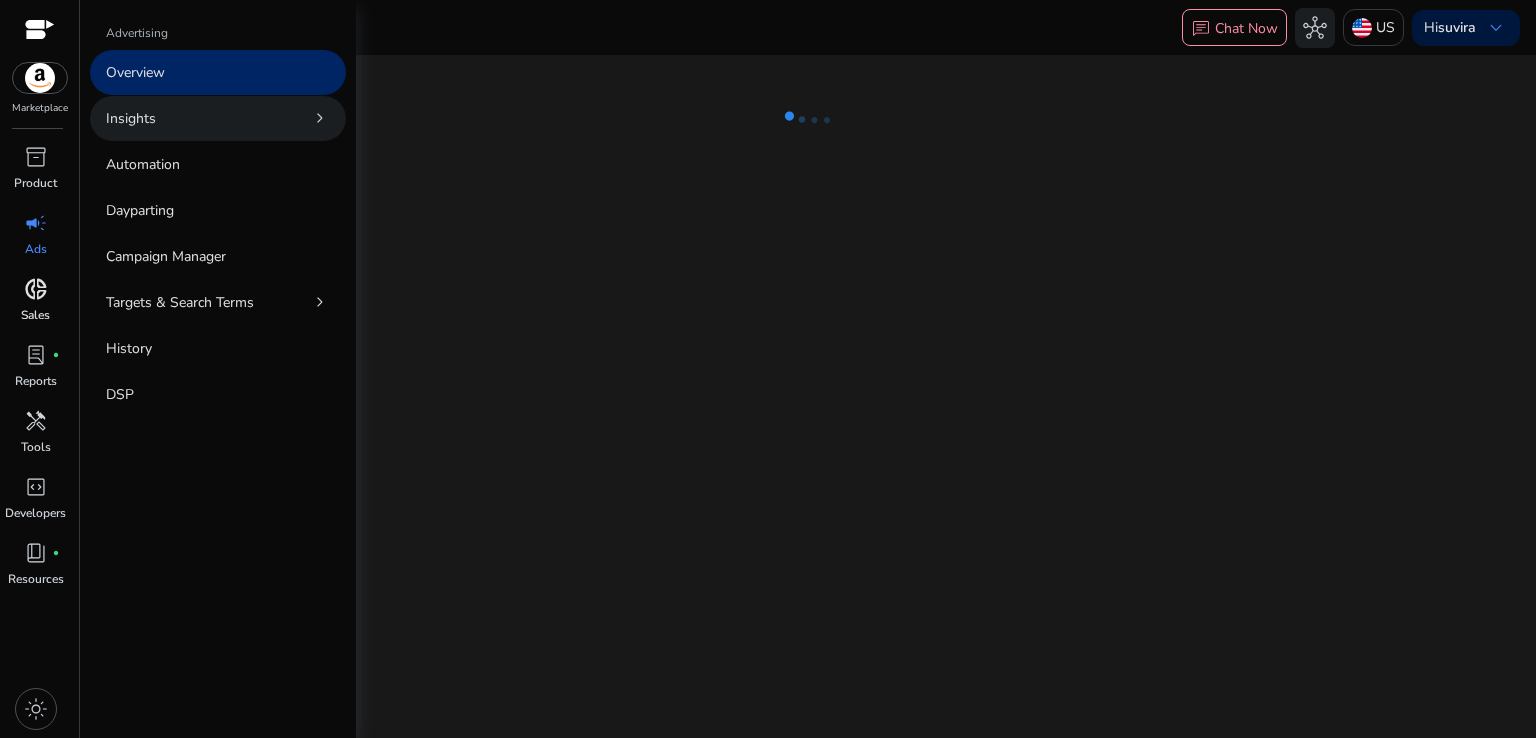 click on "Insights   chevron_right" at bounding box center [218, 118] 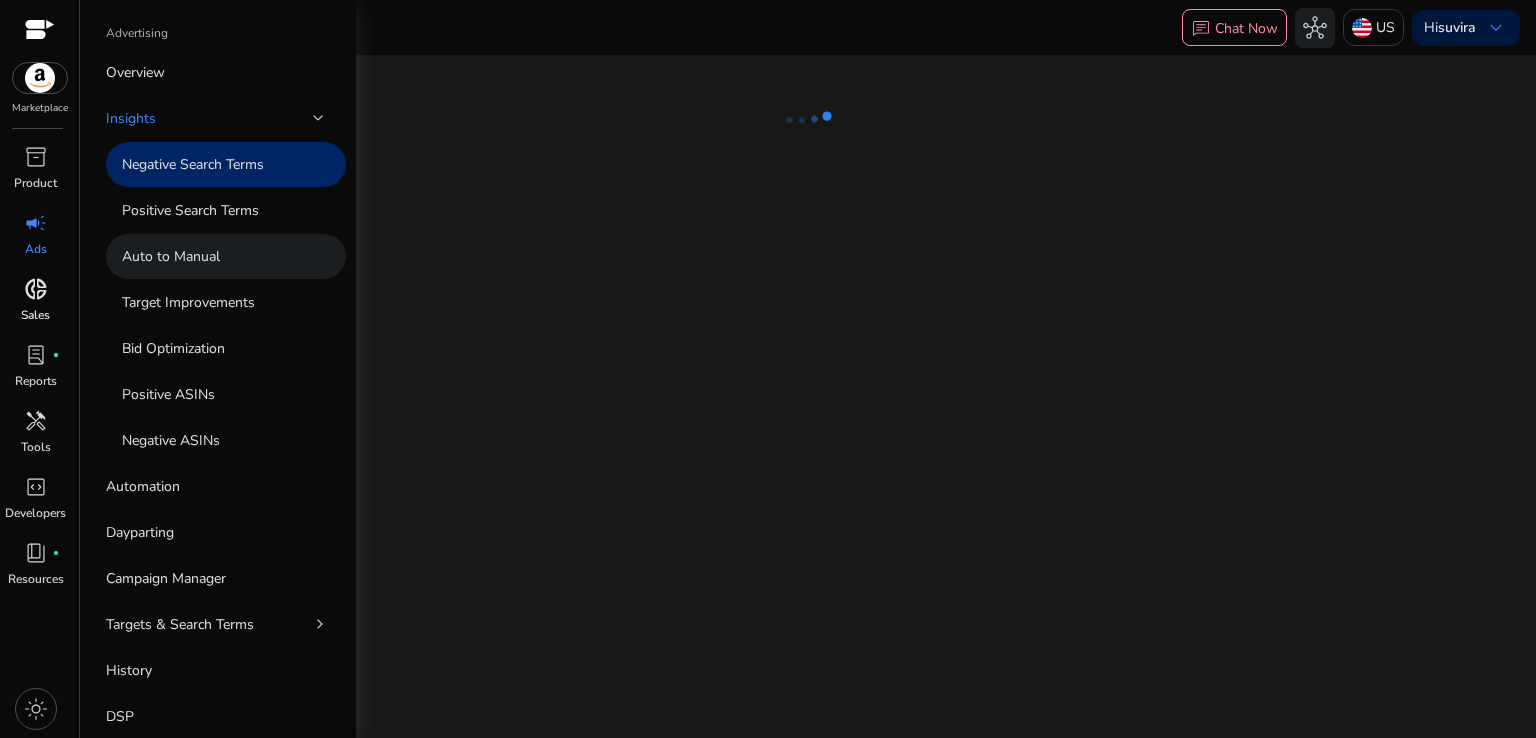 click on "Auto to Manual" at bounding box center [226, 256] 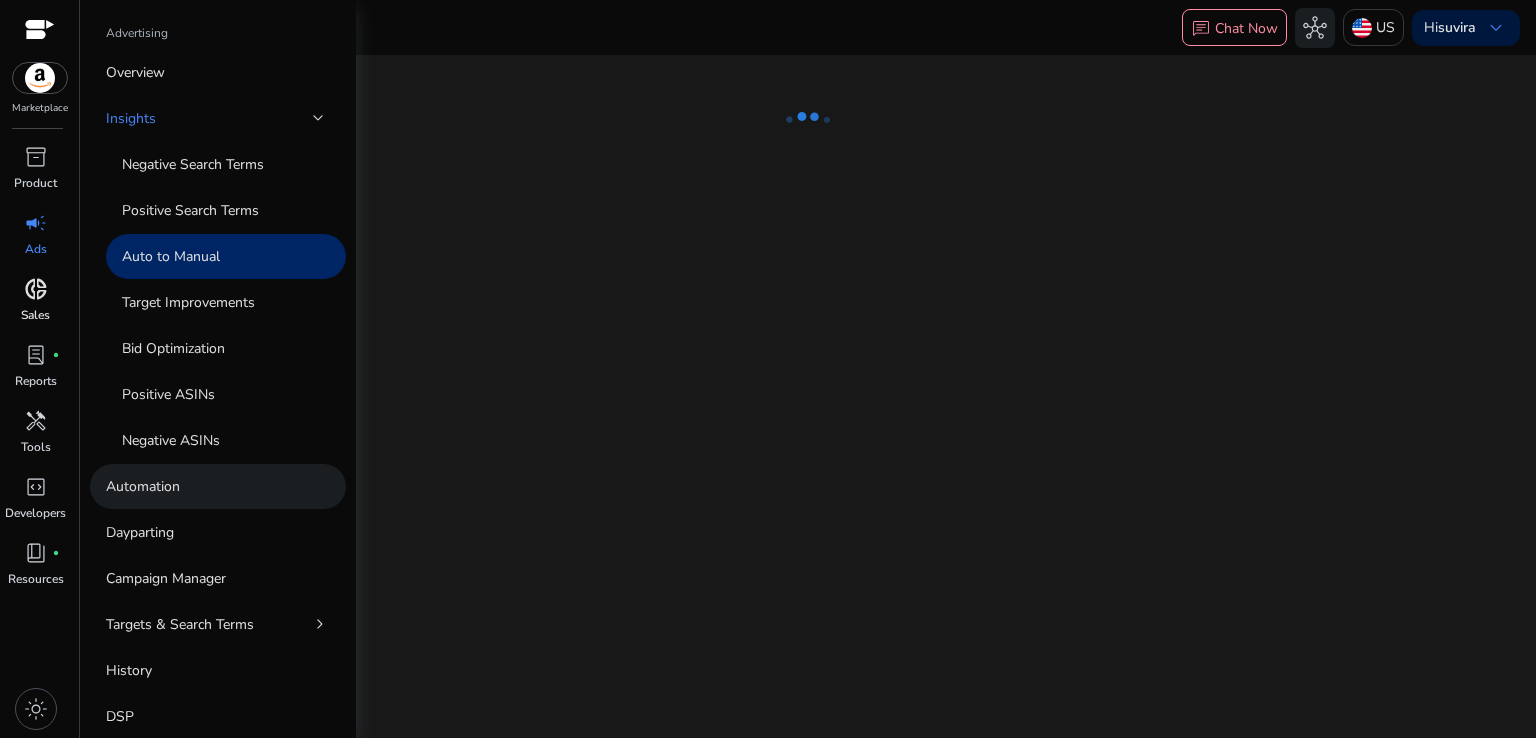 click on "Automation" at bounding box center (218, 486) 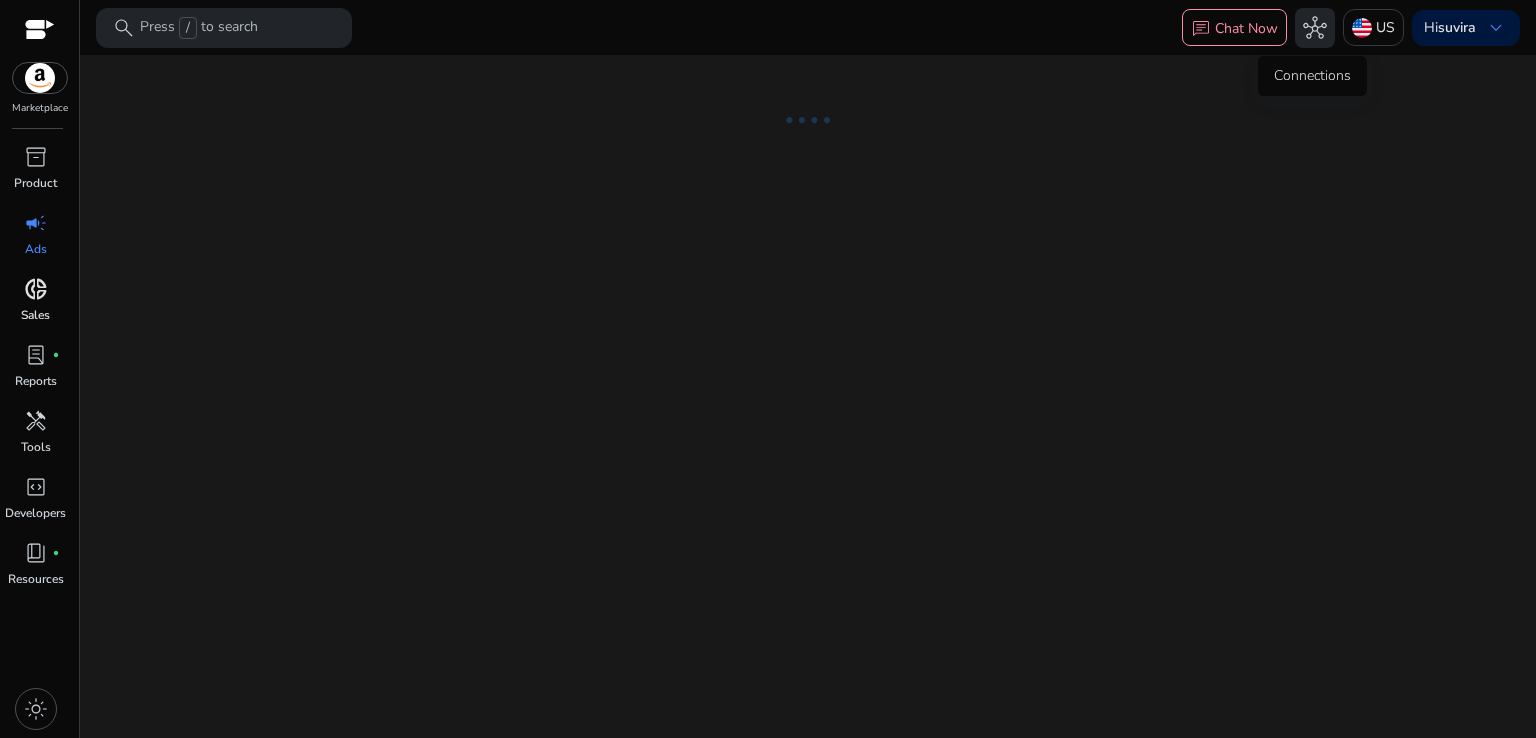 click on "hub" at bounding box center [1315, 28] 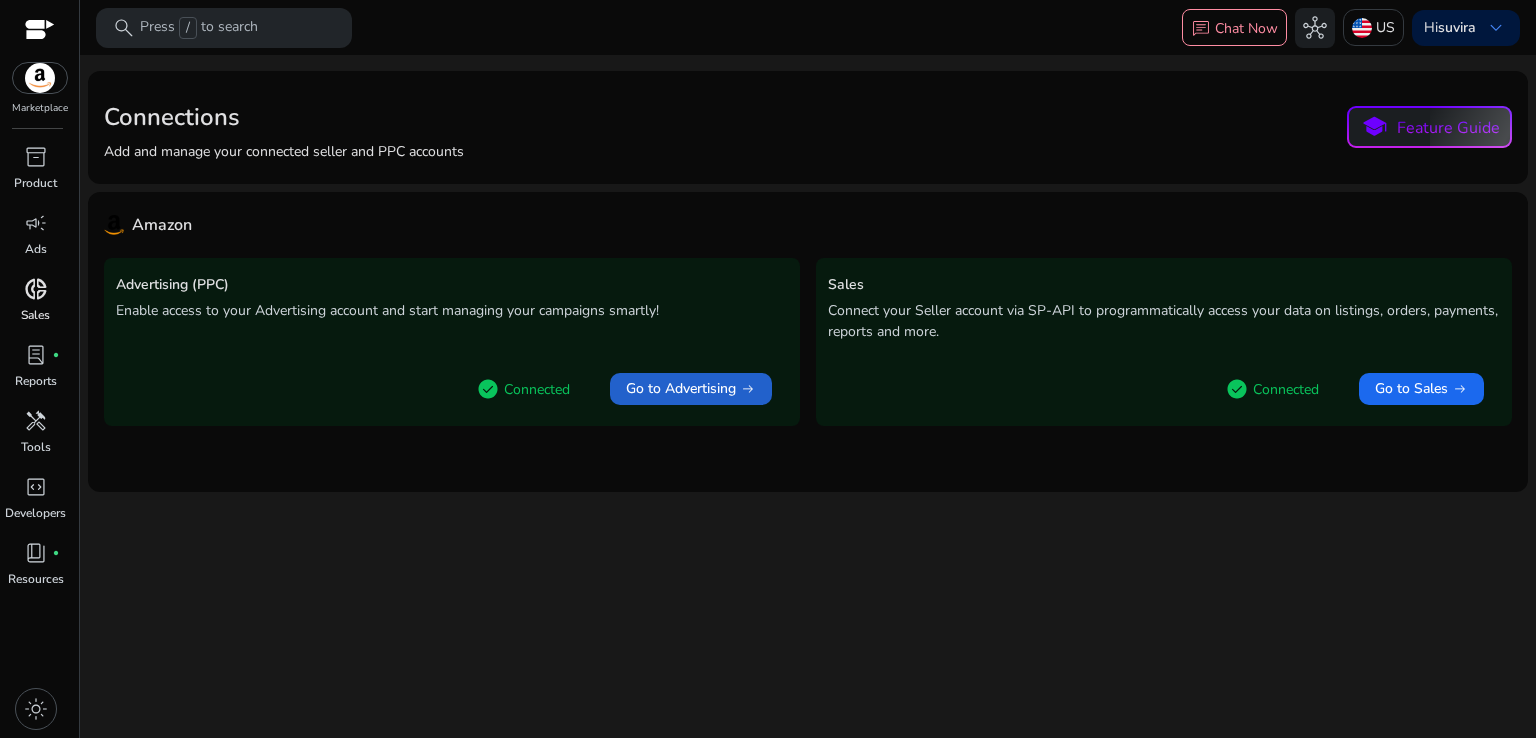 click on "Go to Advertising" 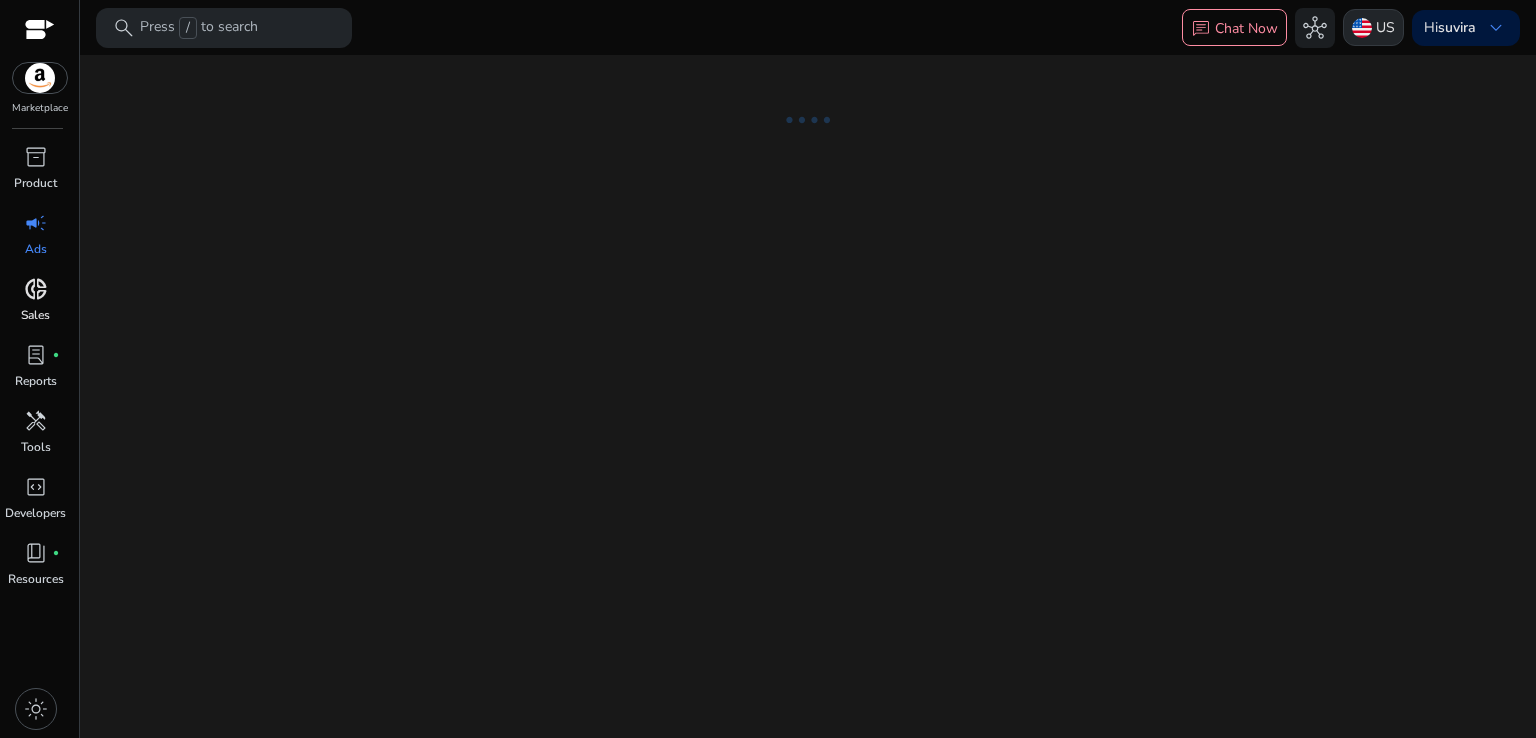 click on "US" at bounding box center [1373, 27] 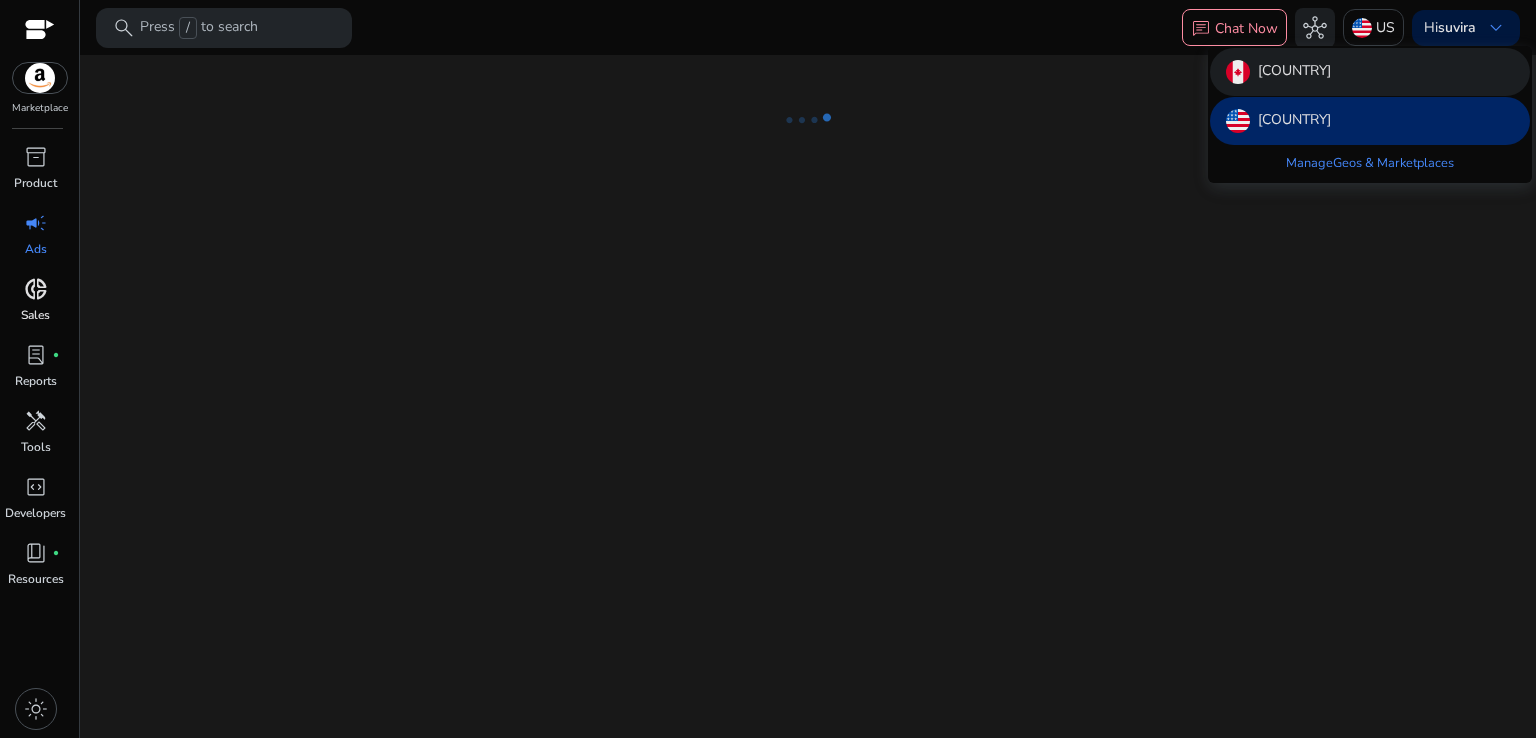 click on "[COUNTRY]" at bounding box center (1370, 72) 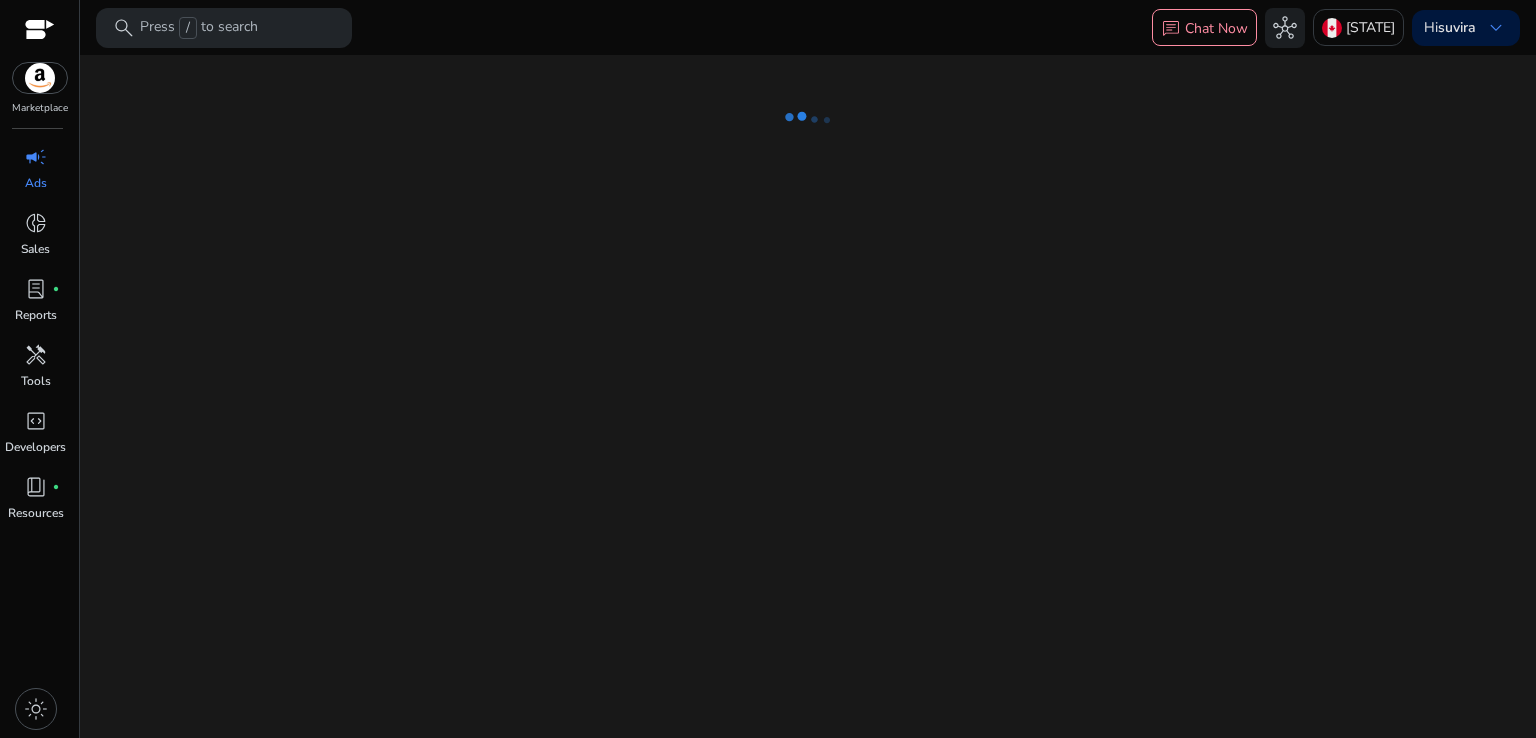 click at bounding box center [40, 31] 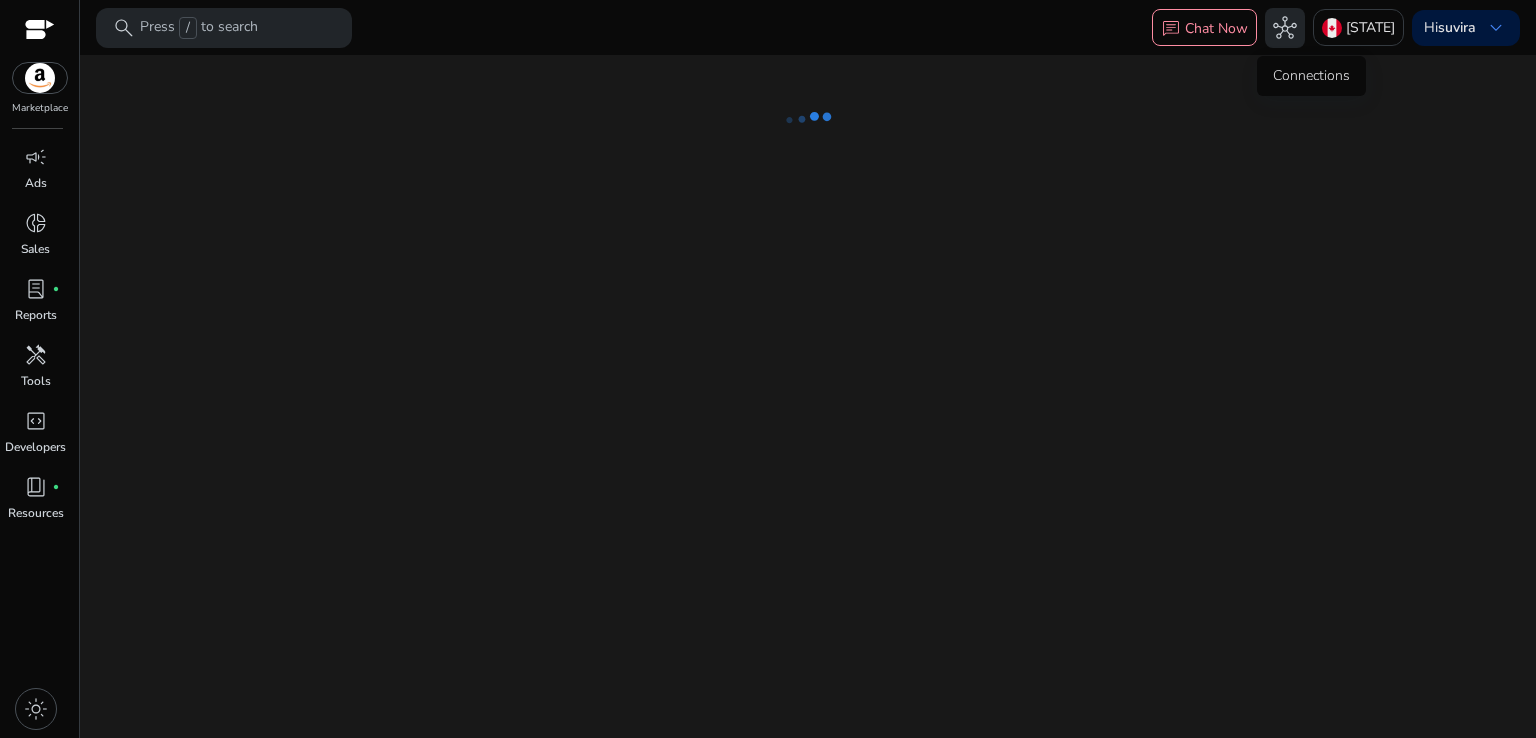 click on "hub" at bounding box center [1285, 28] 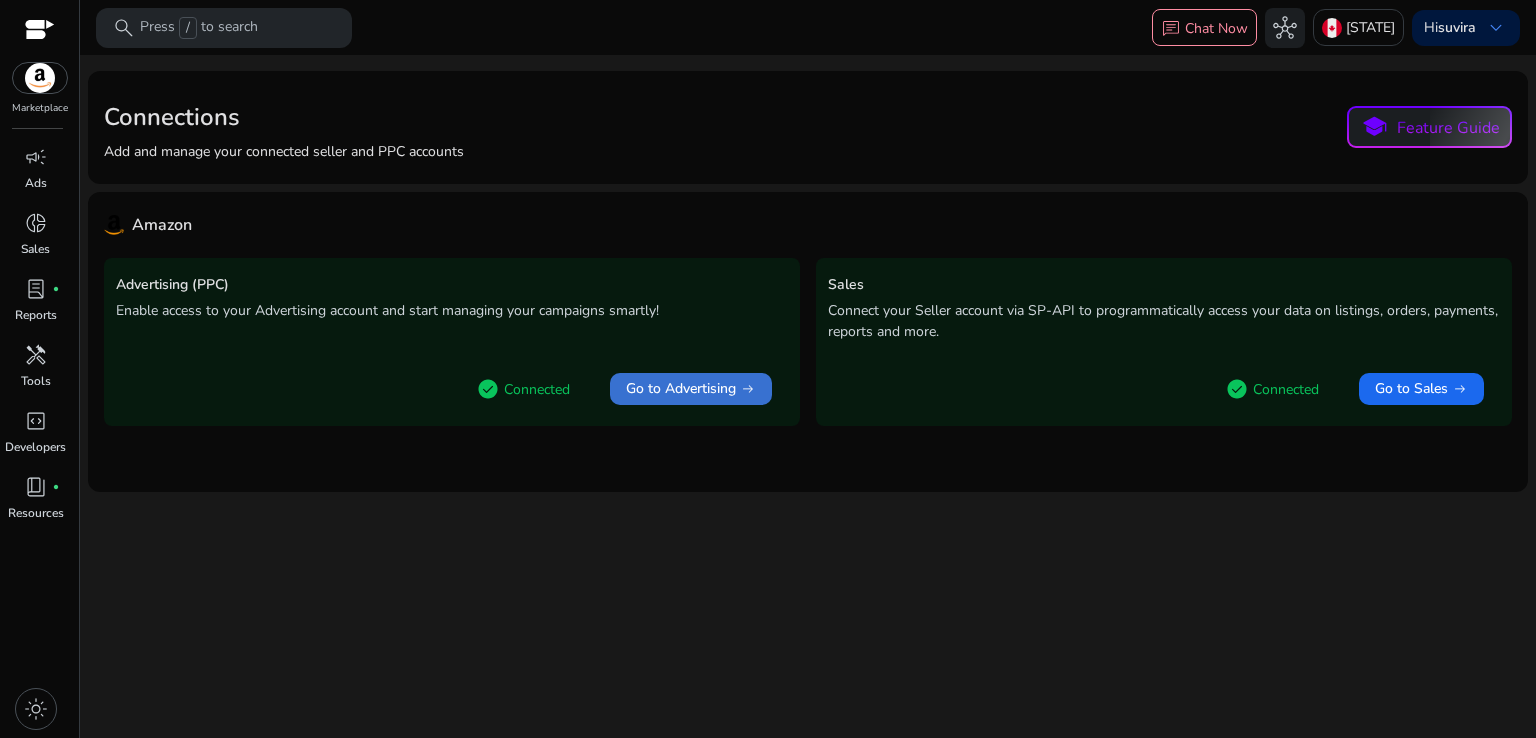 click on "Go to Advertising" 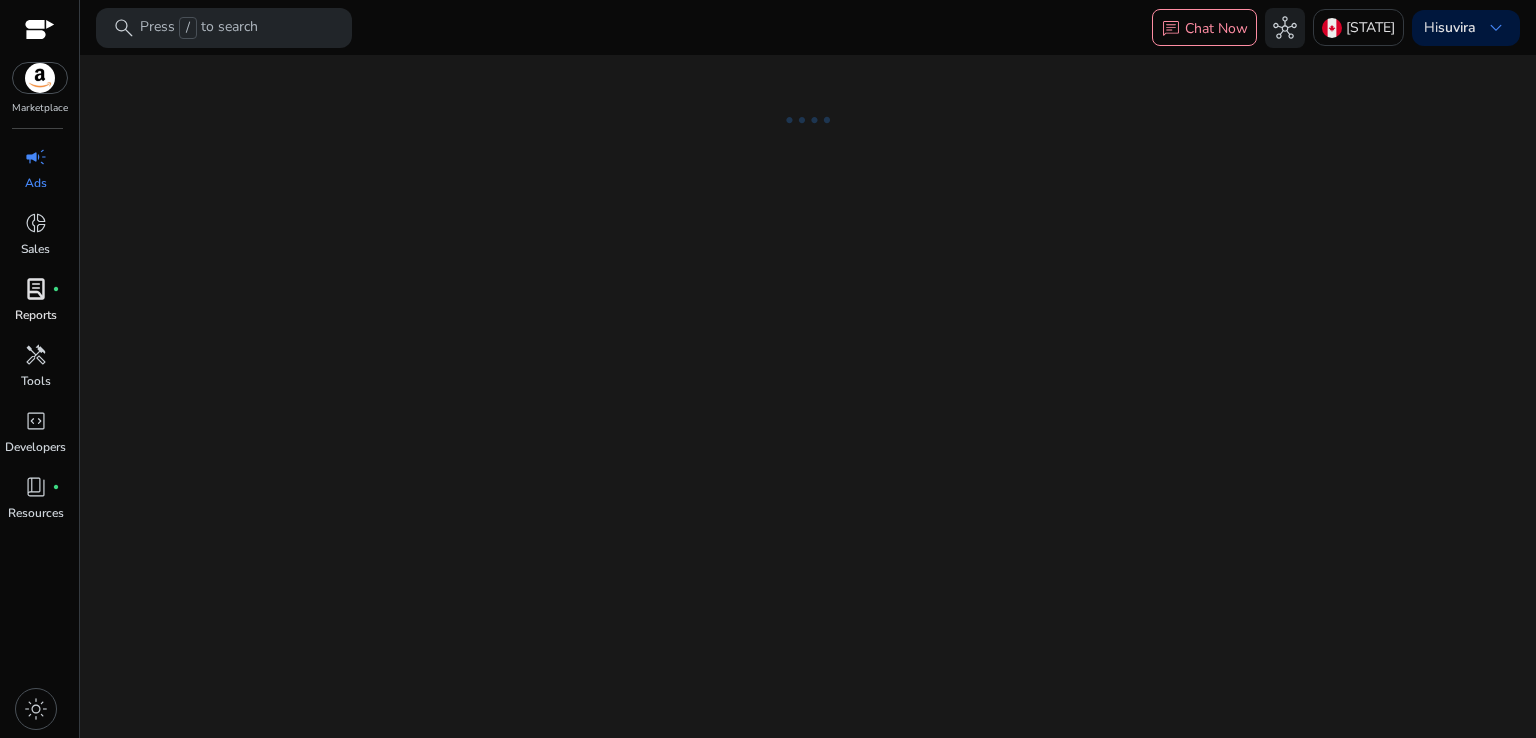 click on "Reports" at bounding box center [36, 315] 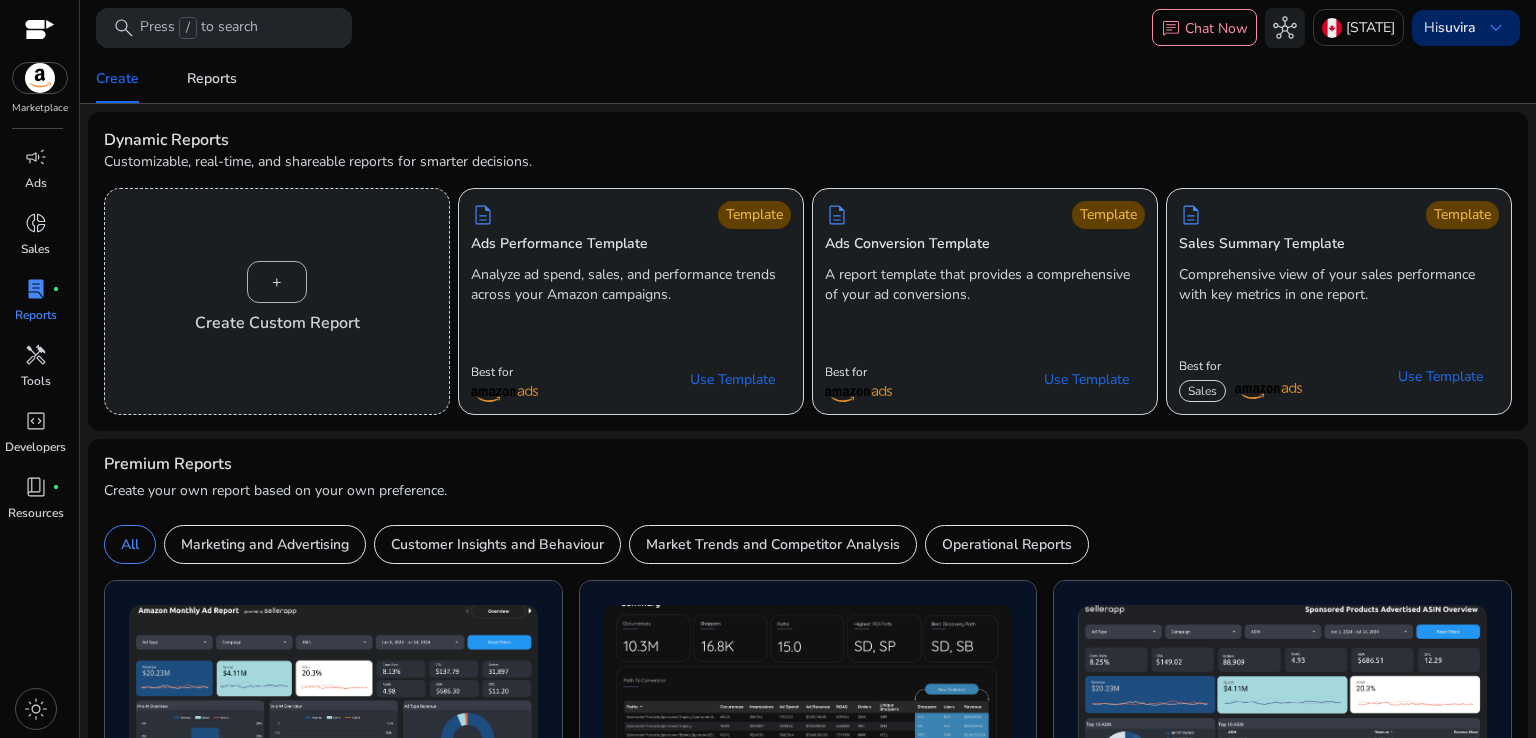 click on "keyboard_arrow_down" at bounding box center (1496, 28) 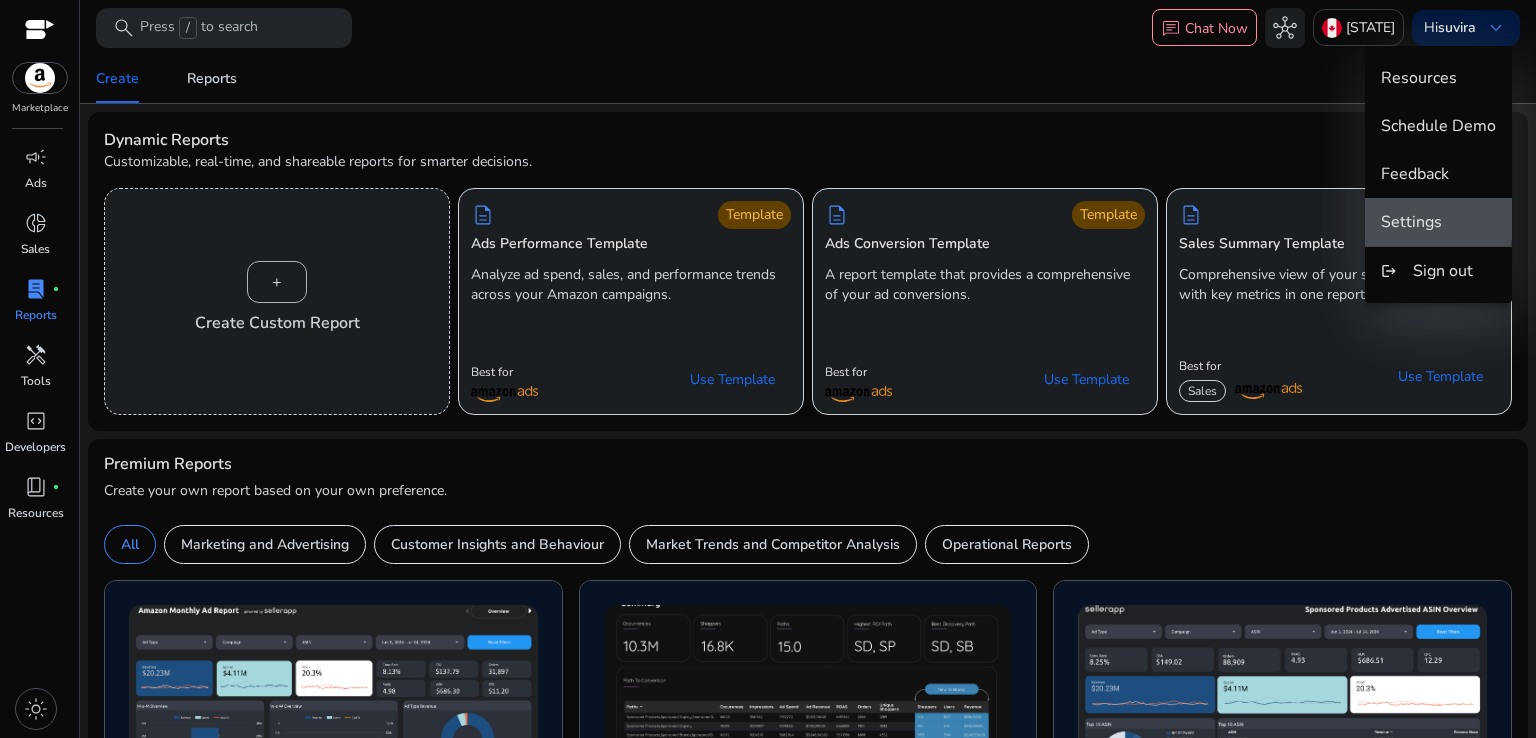 click on "Settings" at bounding box center [1411, 222] 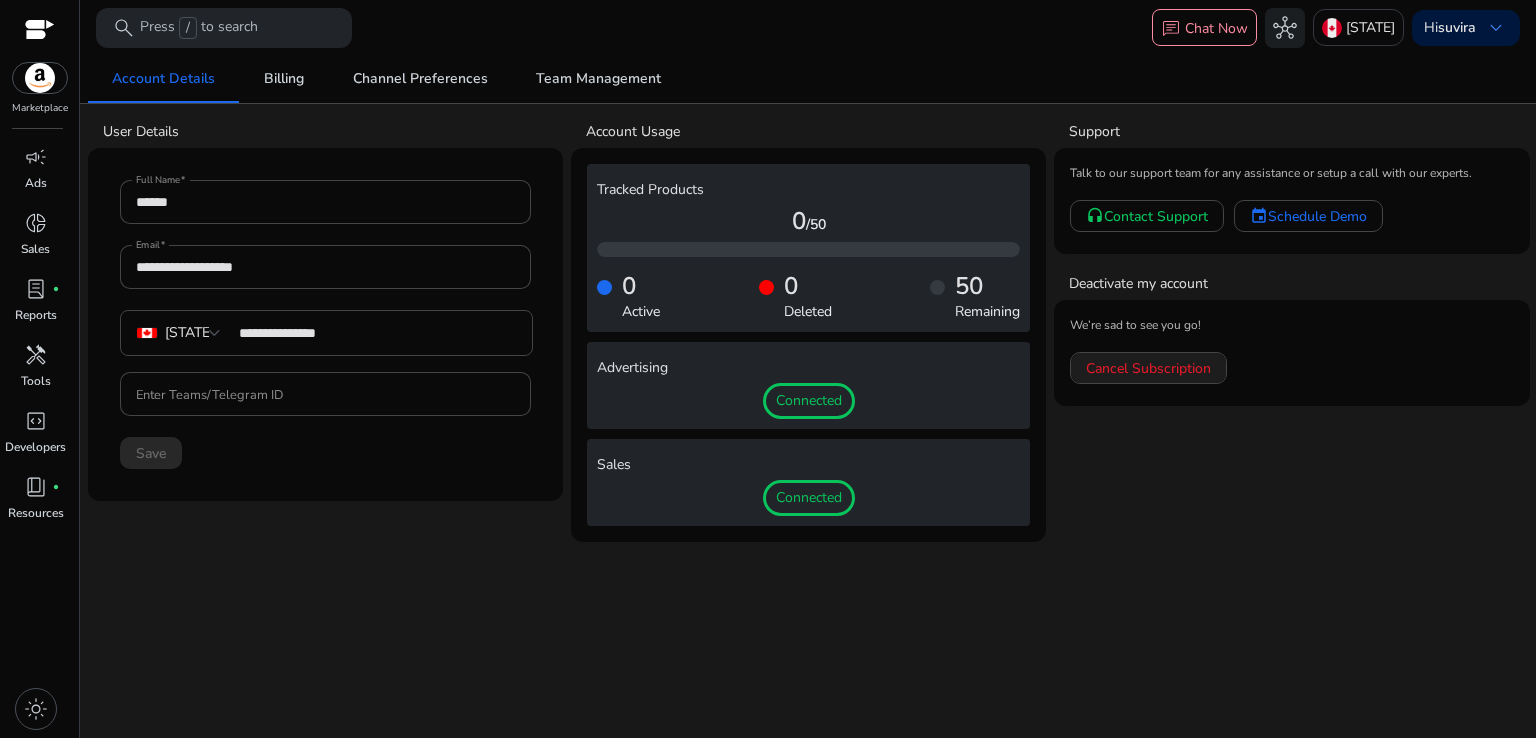 click on "Cancel Subscription" 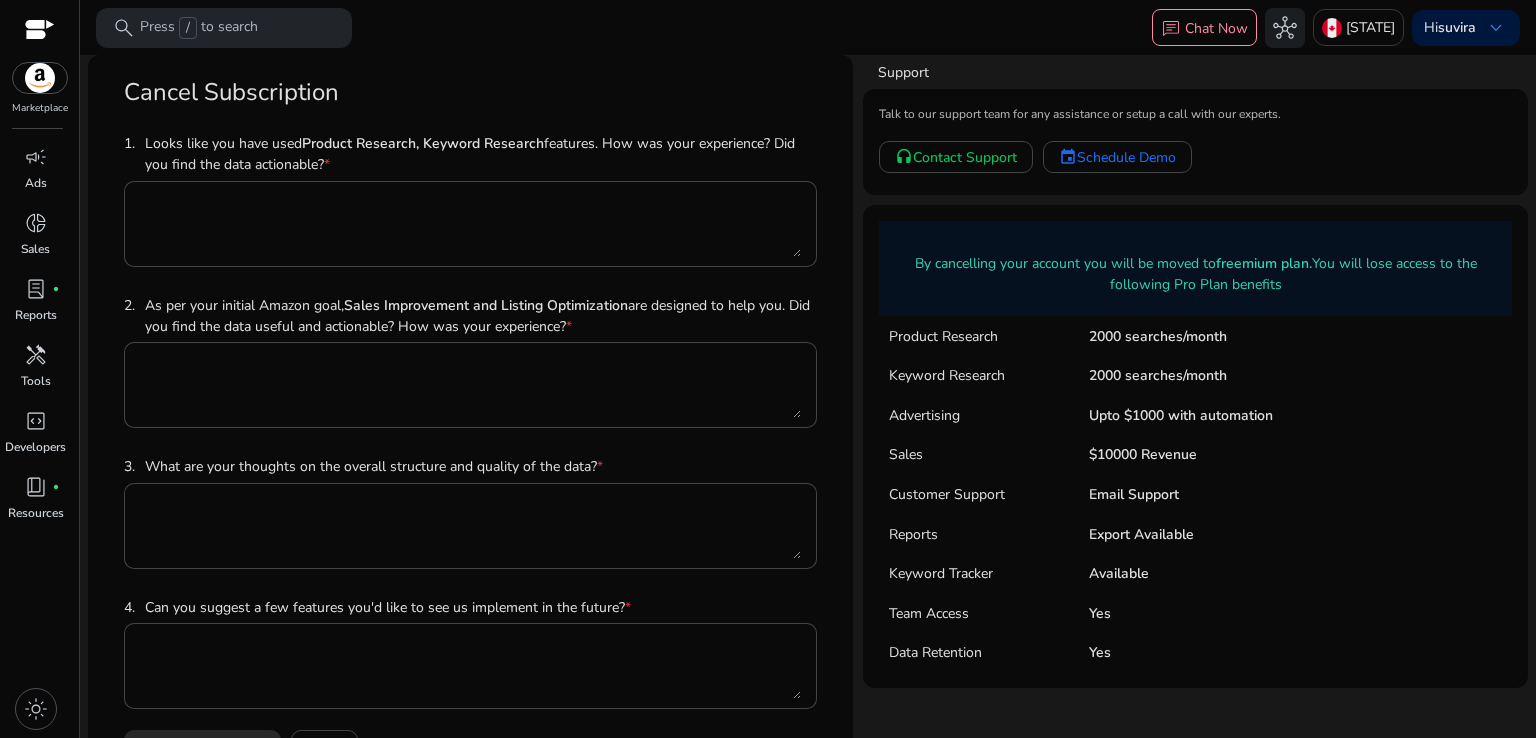 click on "By cancelling your account you will be moved to  freemium plan.  You will lose access to the following Pro Plan benefits" 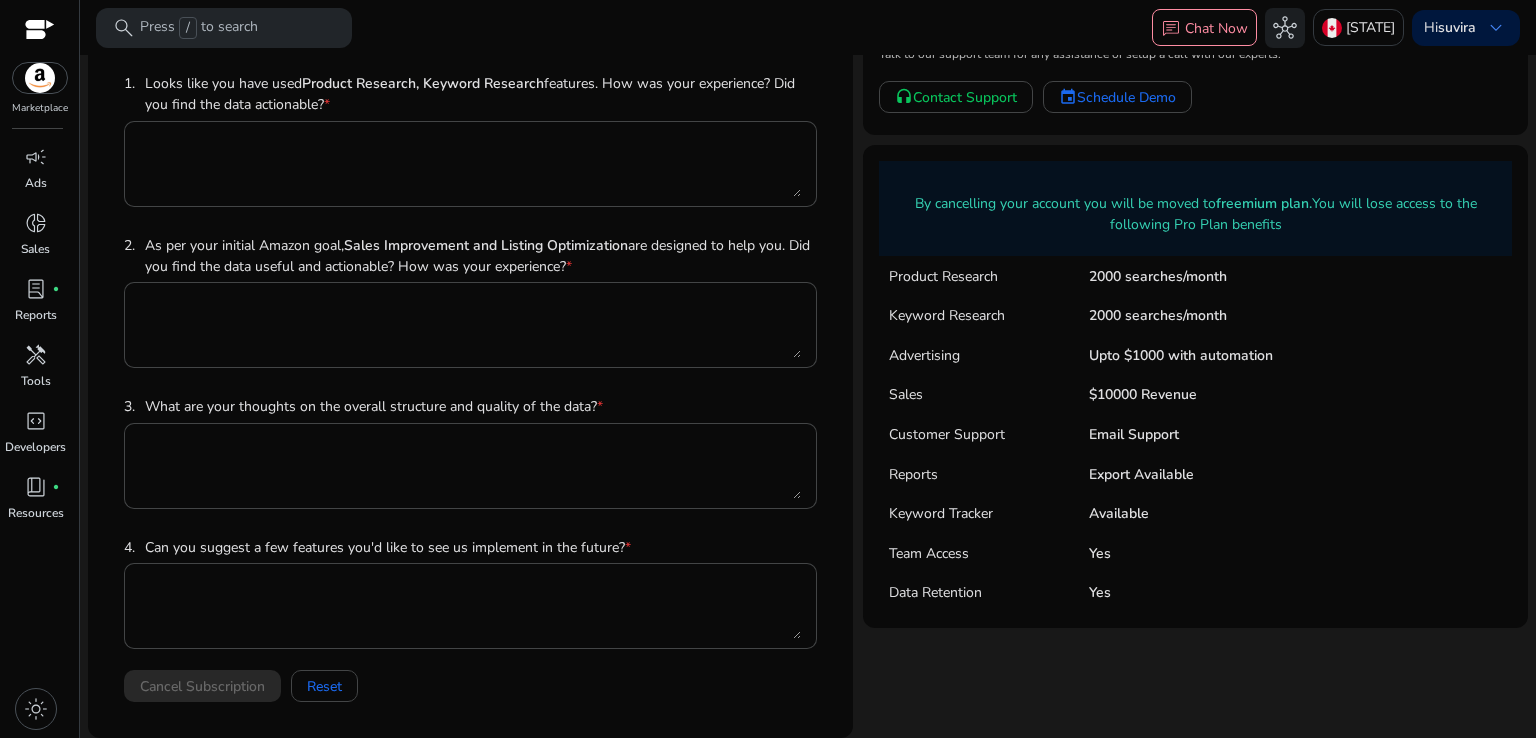 scroll, scrollTop: 0, scrollLeft: 0, axis: both 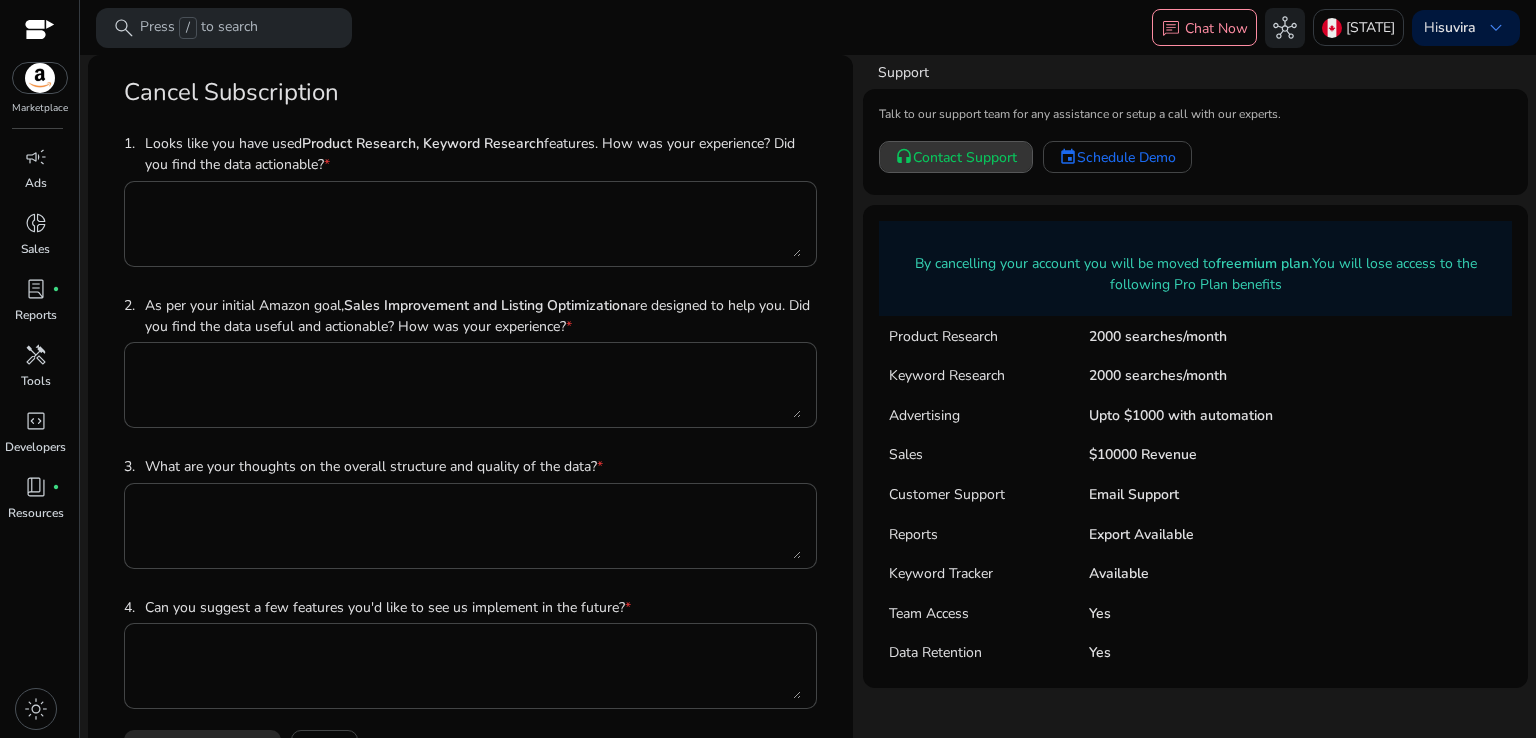 click on "Contact Support" 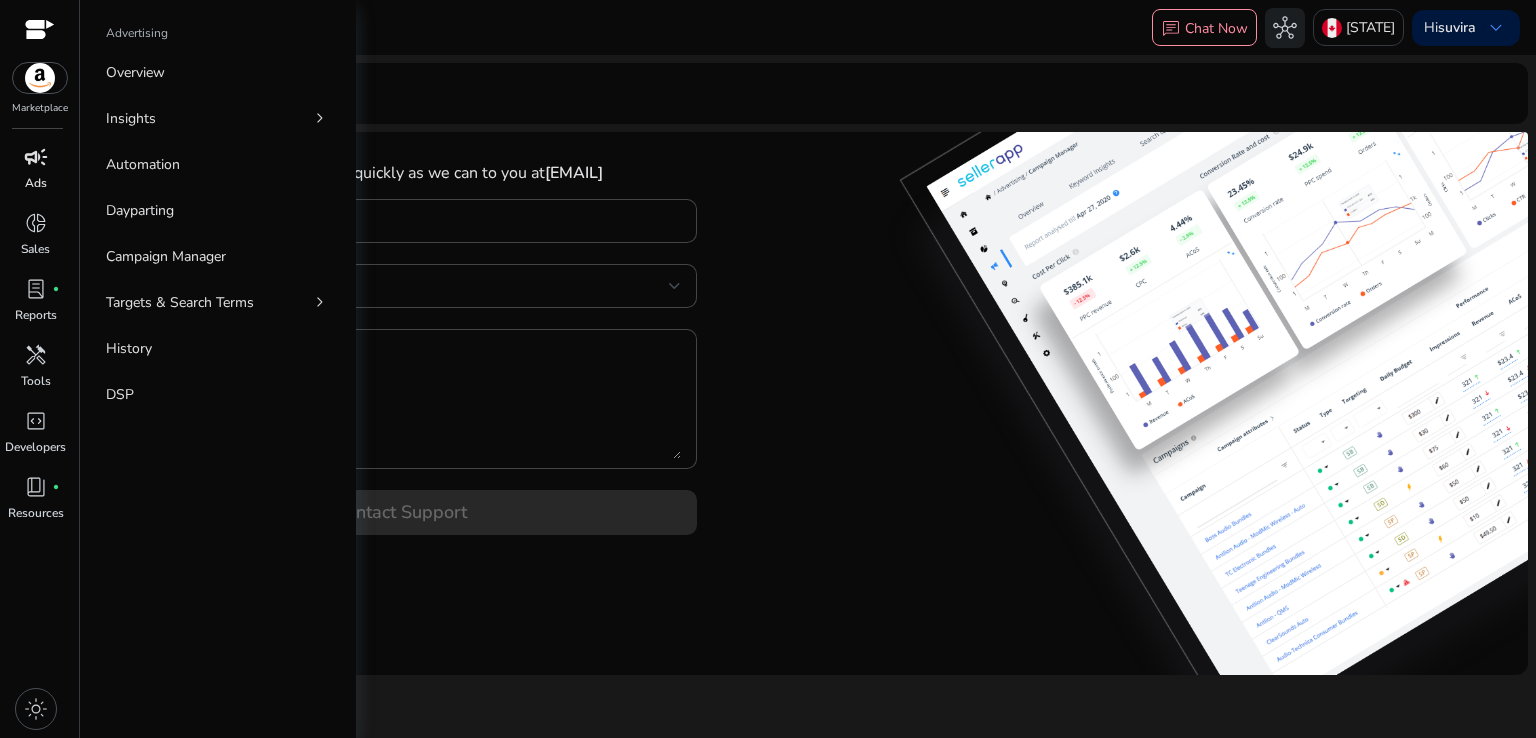 click on "campaign" at bounding box center [36, 157] 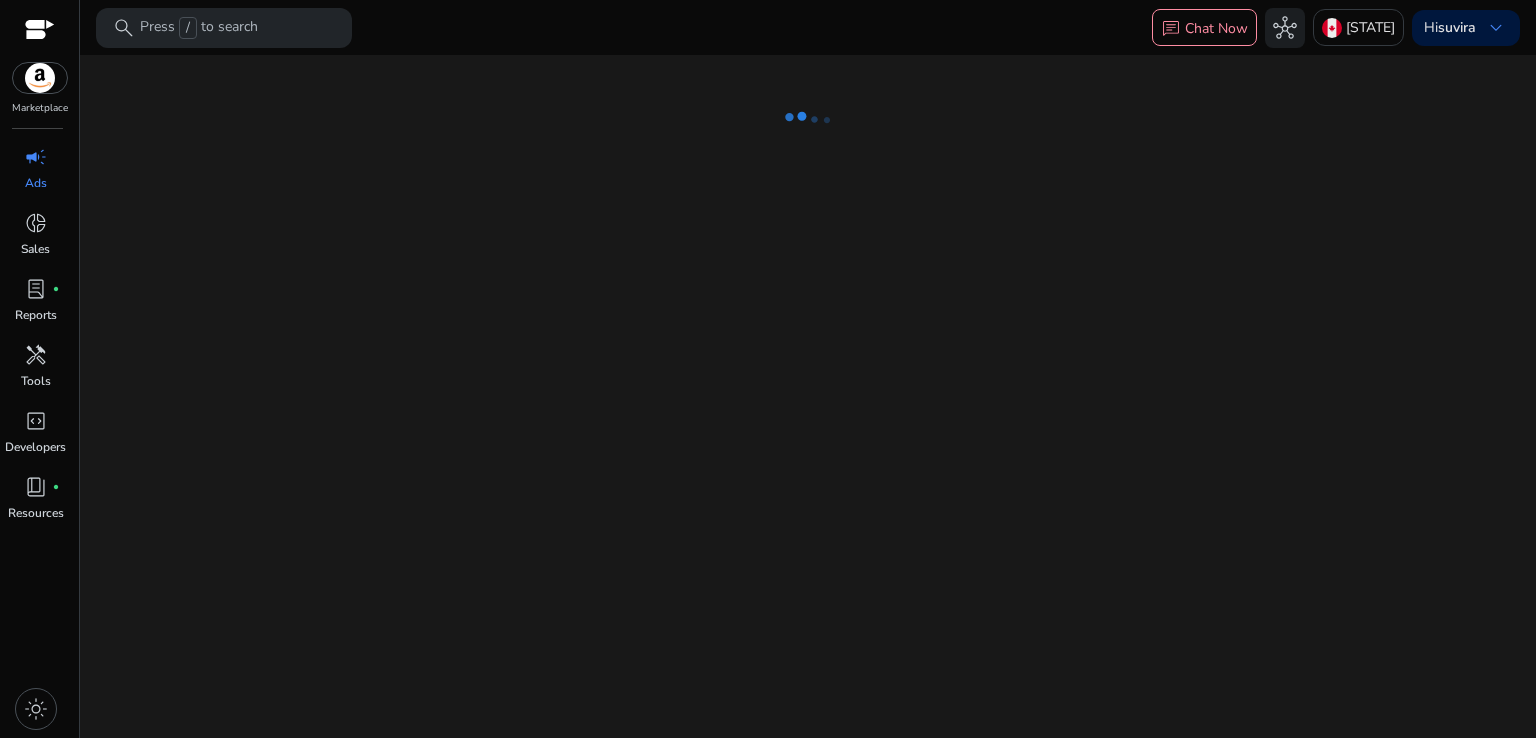 click on "Ads" at bounding box center (36, 183) 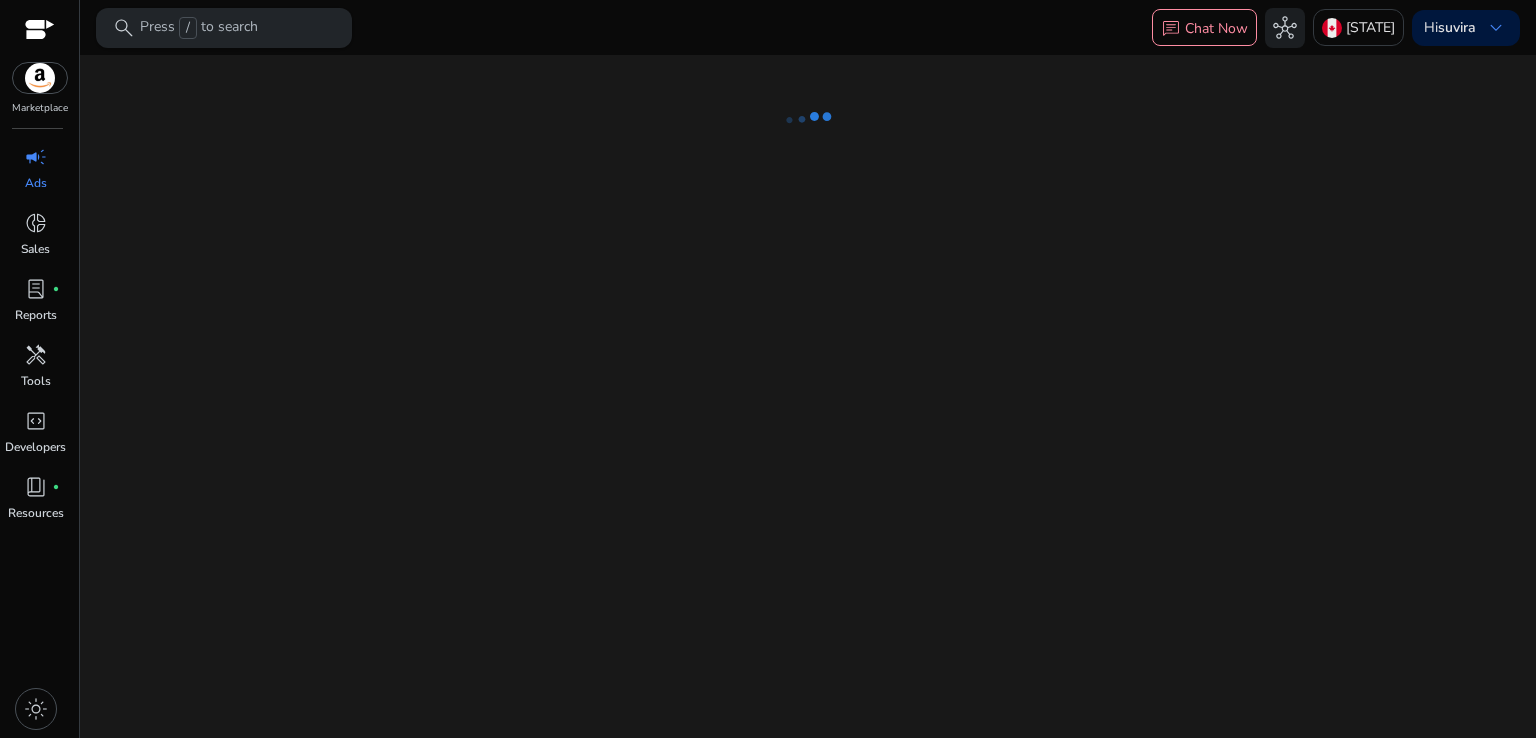 click on "Press  /  to search" at bounding box center [199, 28] 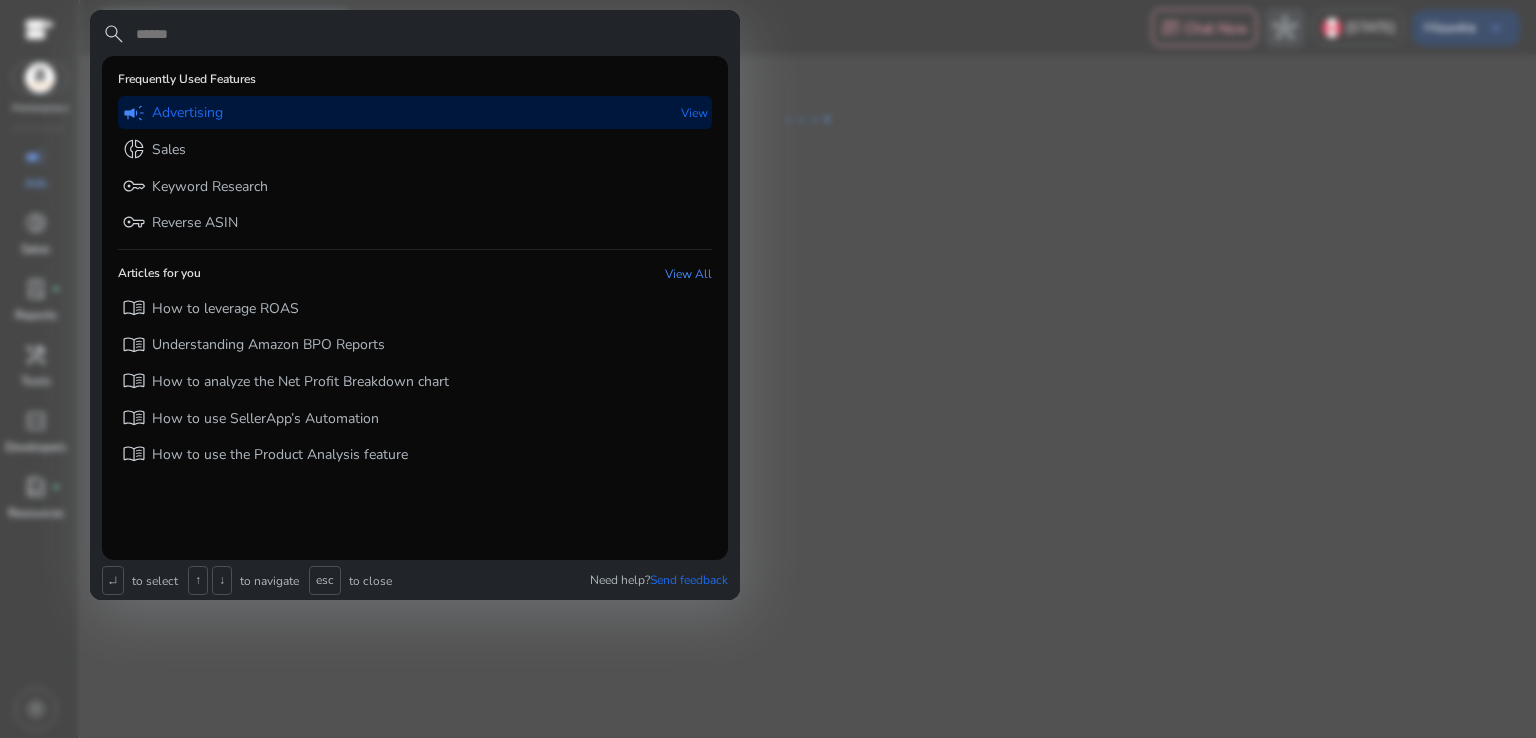click on "campaign  Advertising  View" at bounding box center [415, 112] 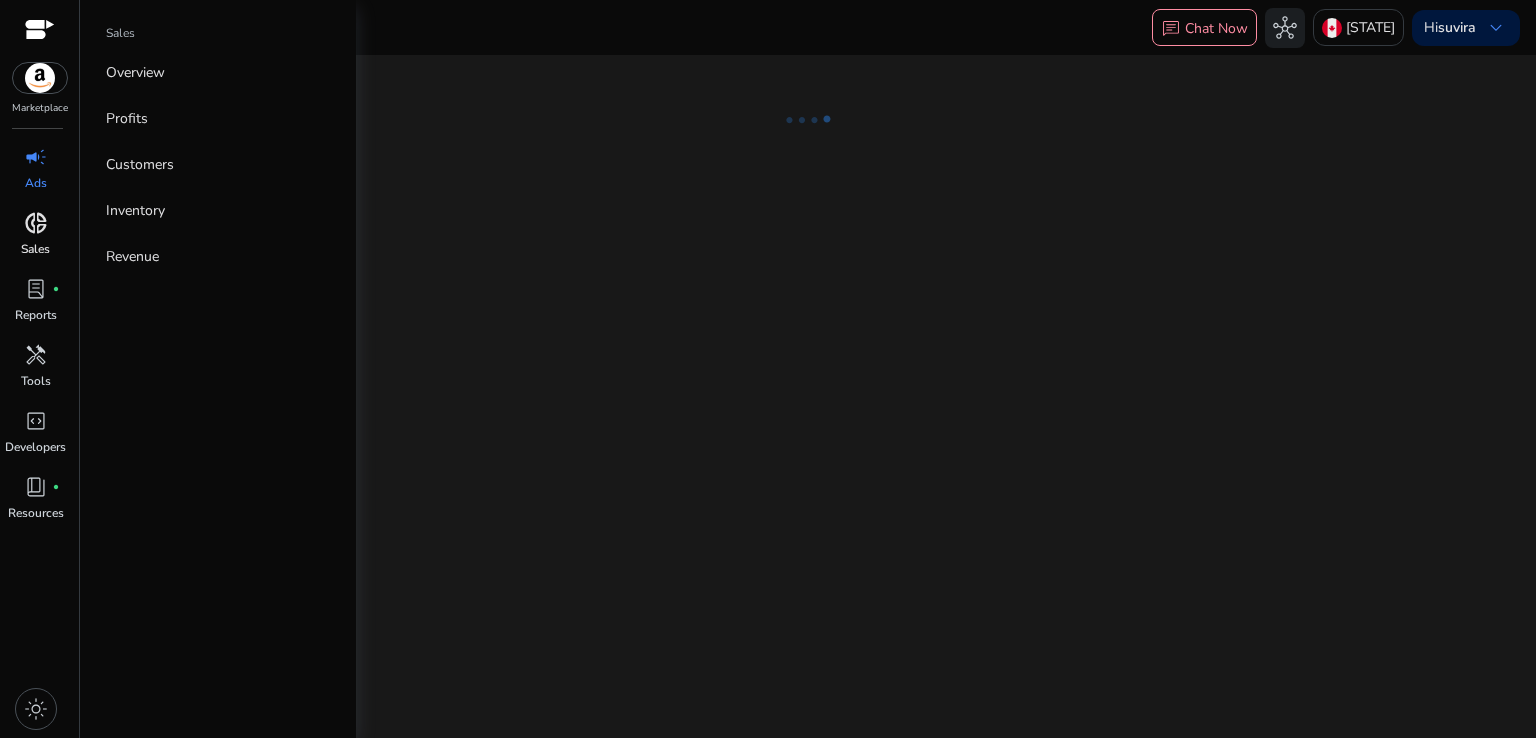 click on "Sales" at bounding box center (35, 249) 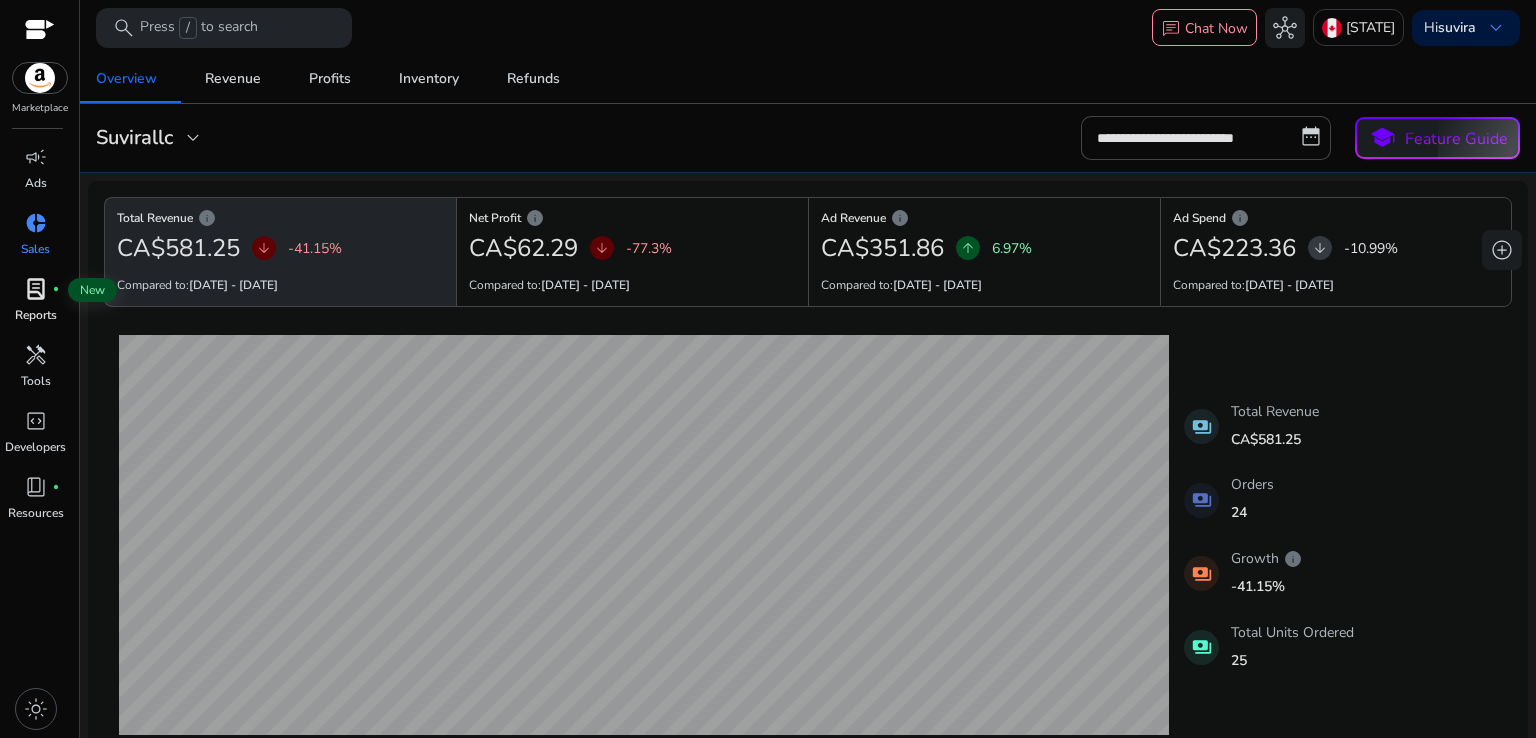 click on "lab_profile" at bounding box center (36, 289) 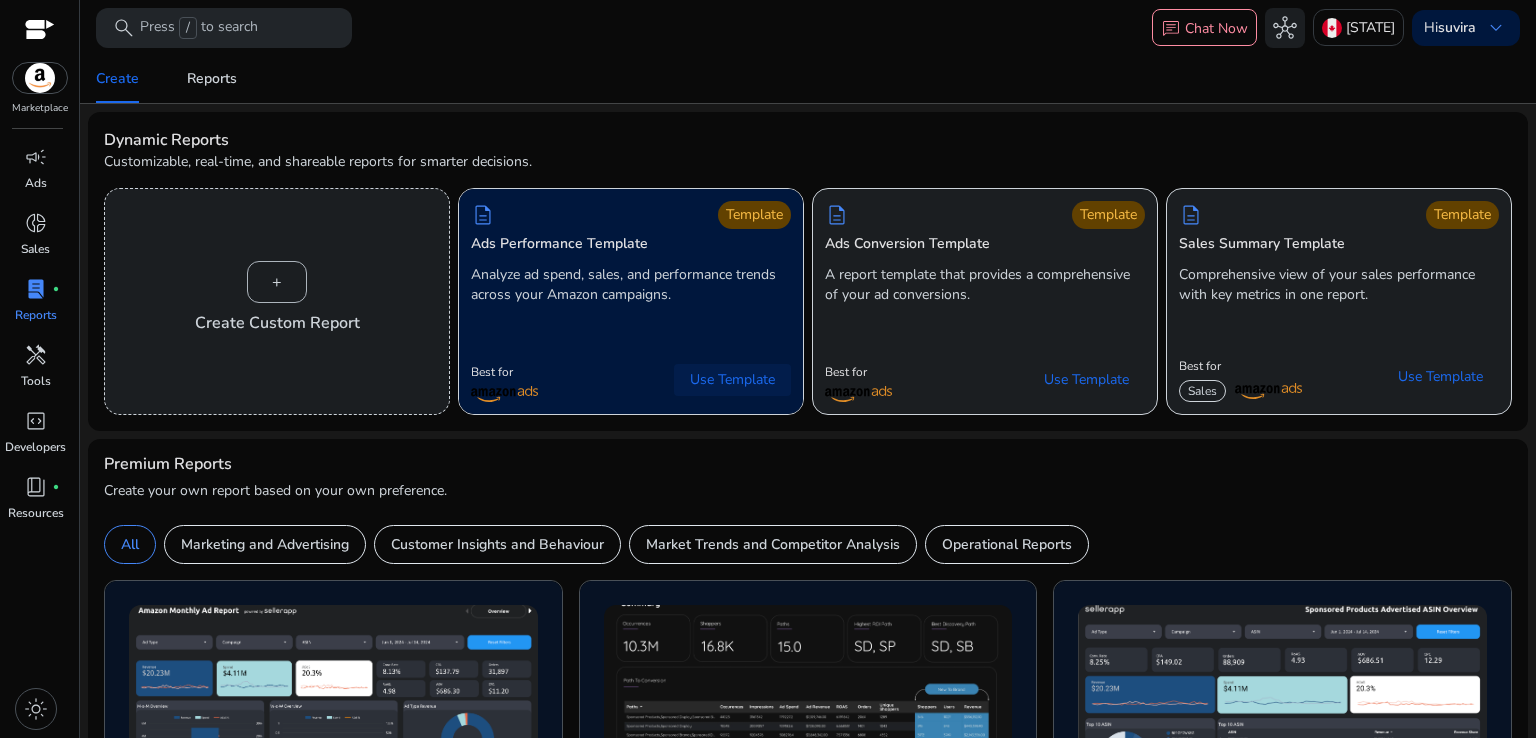 click on "Use Template" 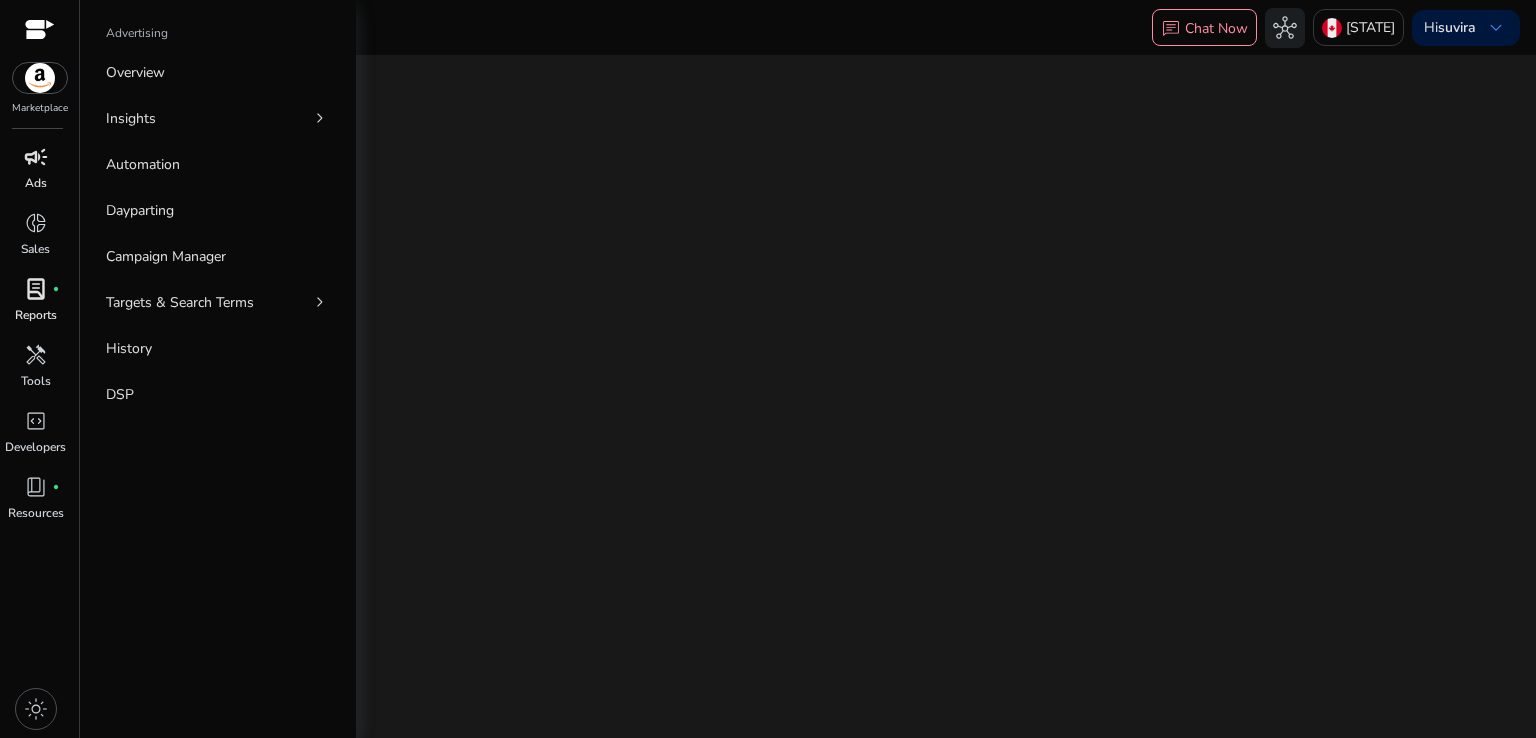 click on "Ads" at bounding box center [36, 183] 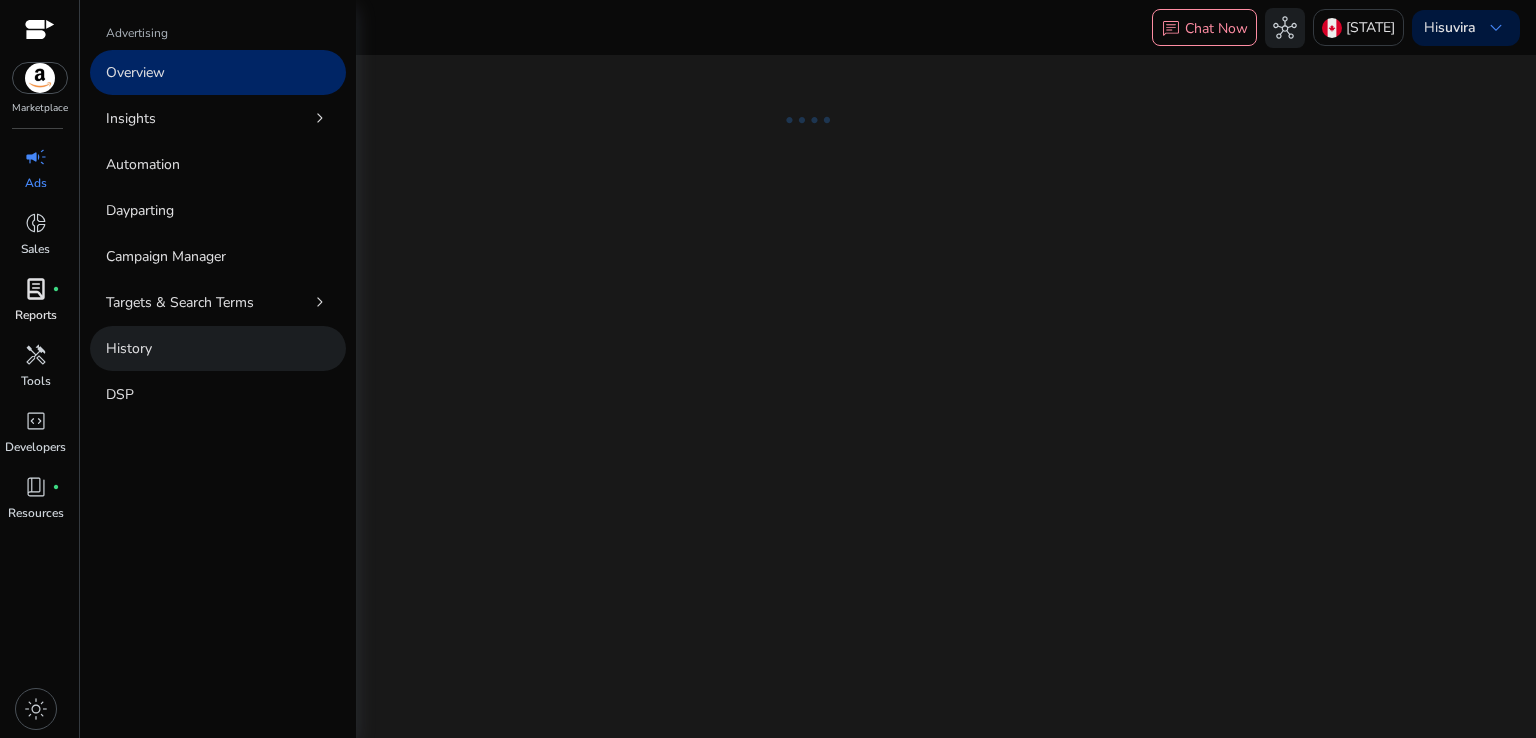 click on "History" at bounding box center (218, 348) 